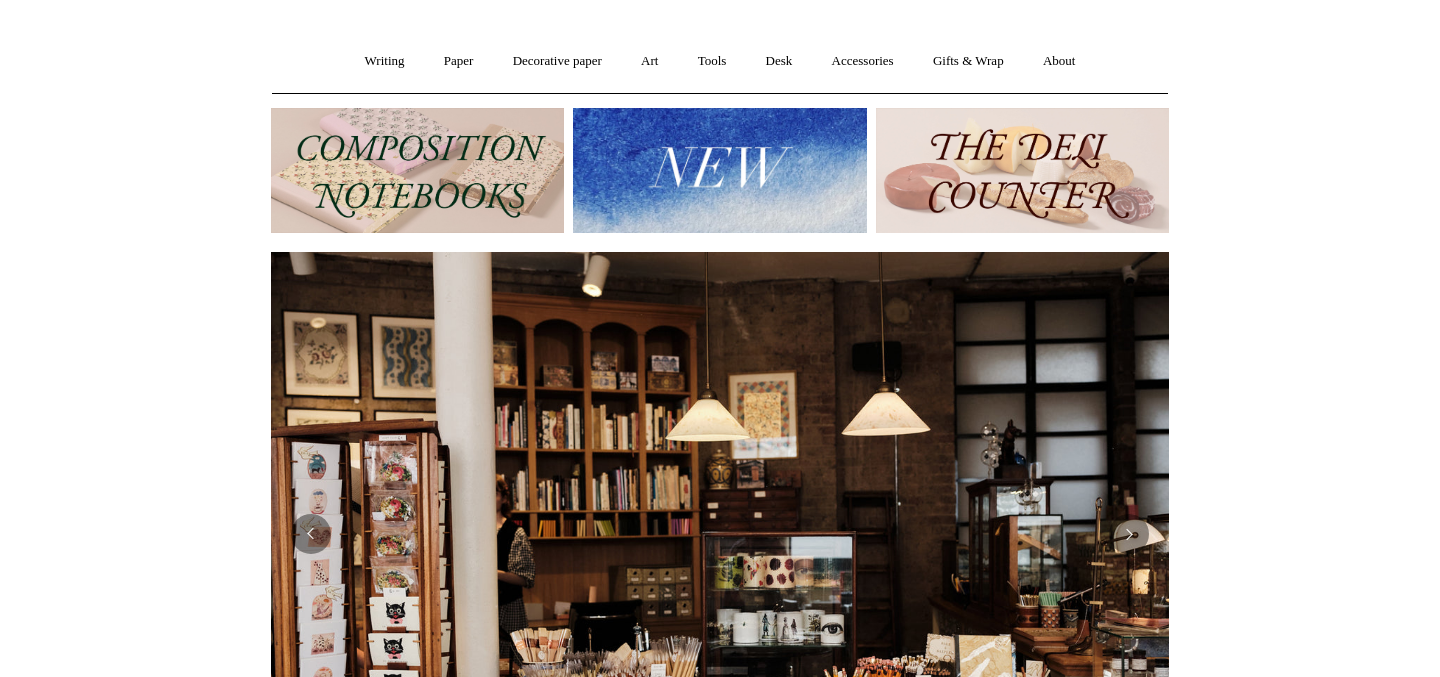 scroll, scrollTop: 144, scrollLeft: 0, axis: vertical 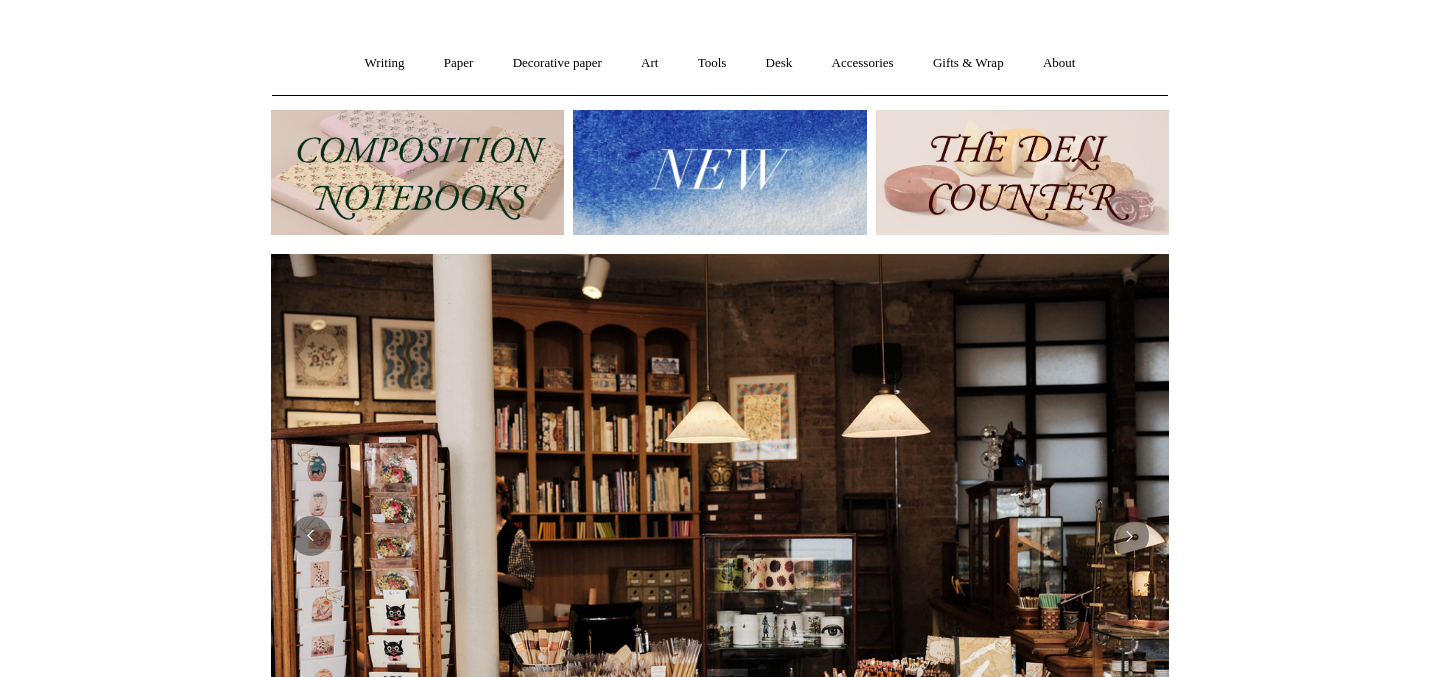 click at bounding box center (417, 172) 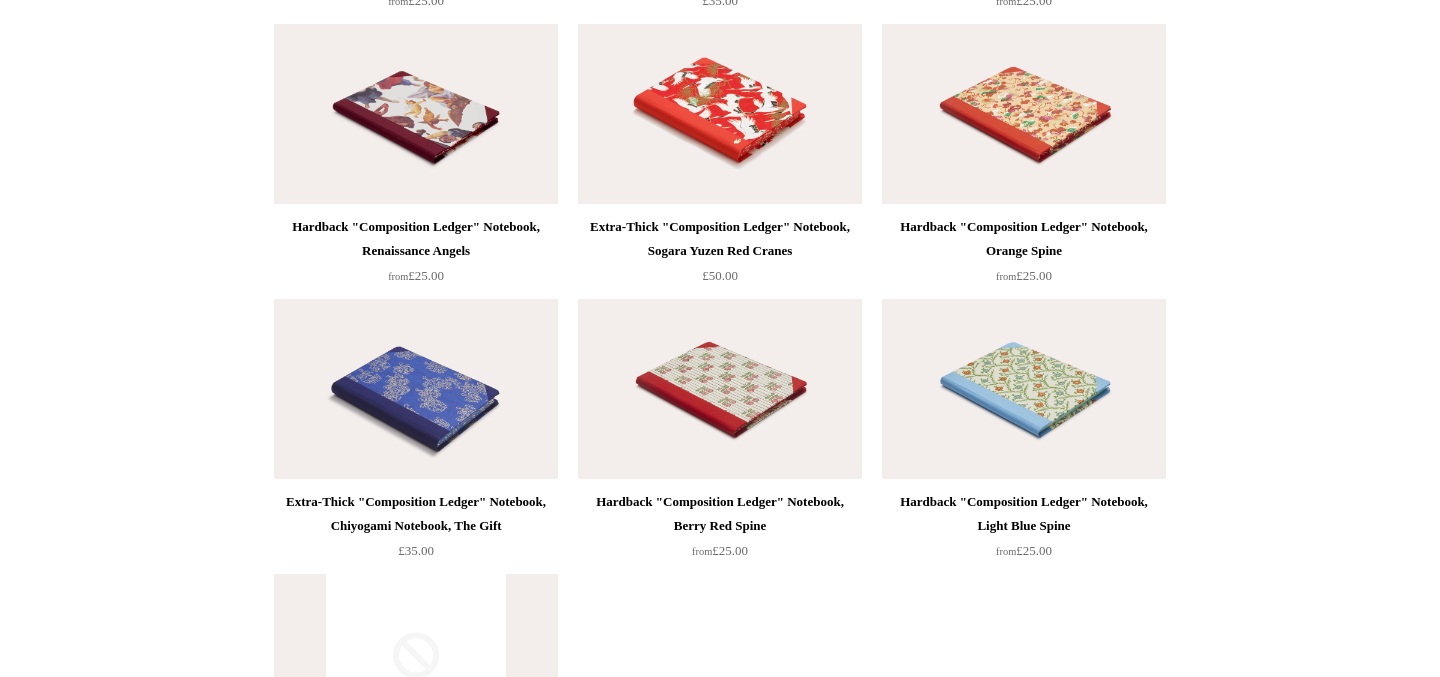 scroll, scrollTop: 4363, scrollLeft: 0, axis: vertical 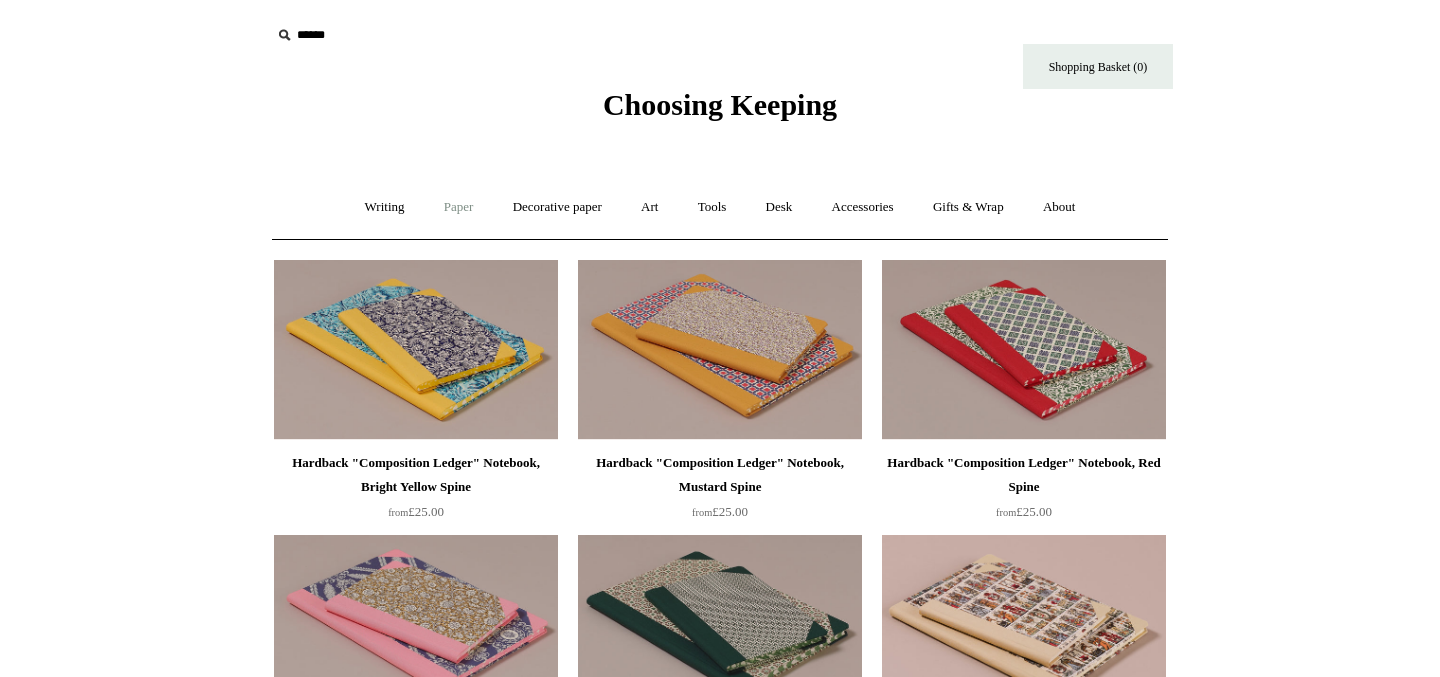 click on "Paper +" at bounding box center (459, 207) 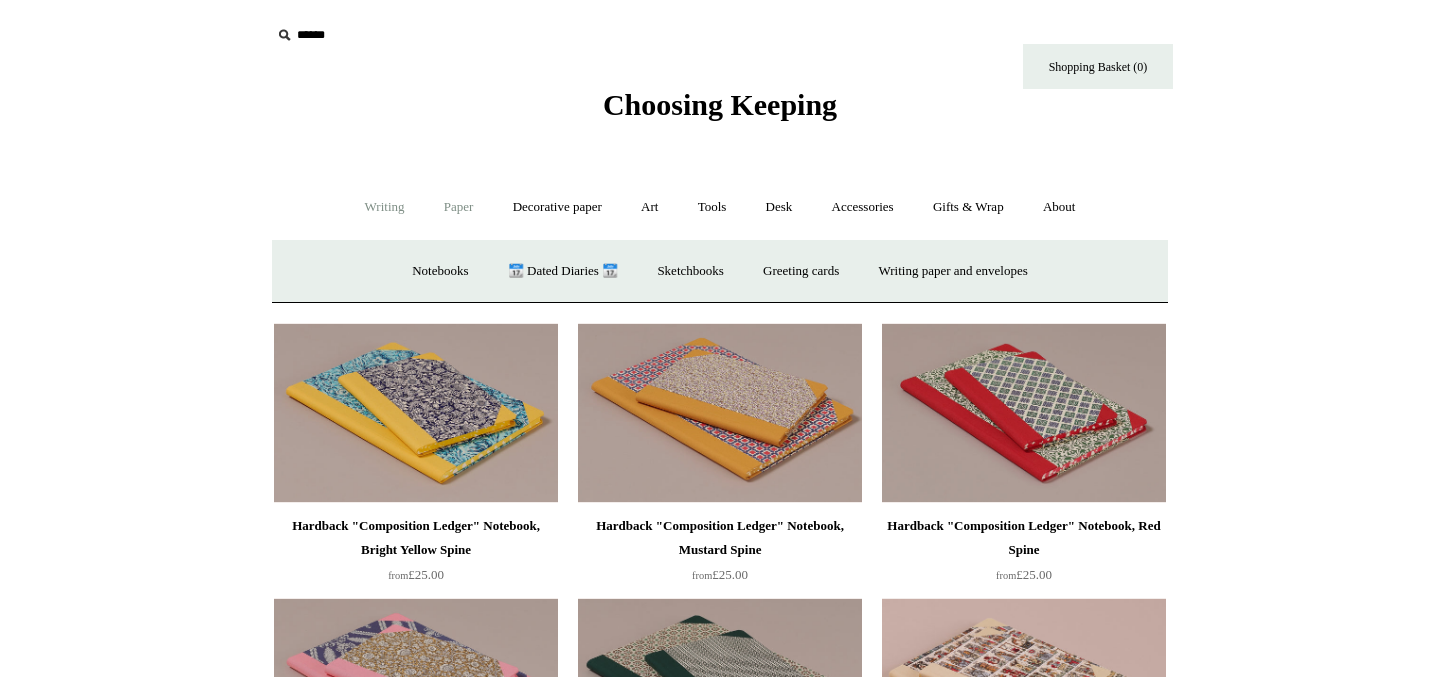 click on "Writing +" at bounding box center (385, 207) 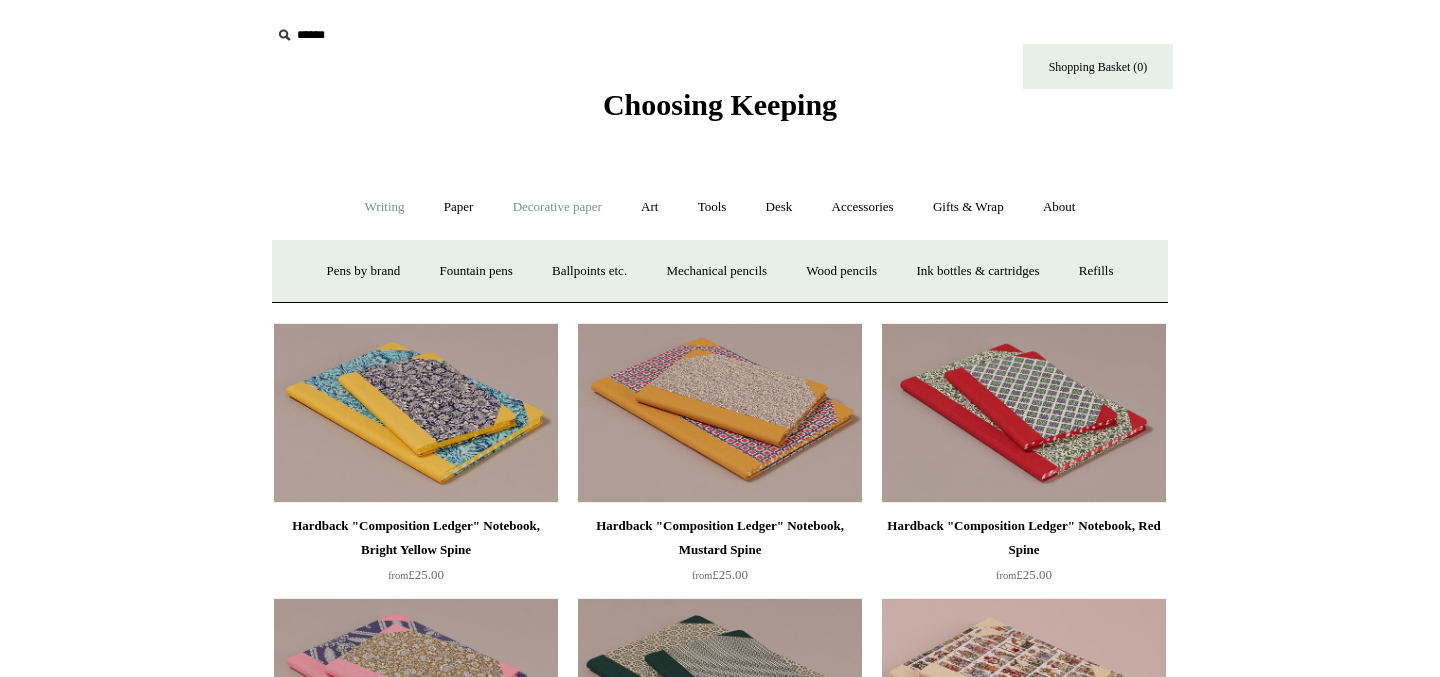 click on "Decorative paper +" at bounding box center [557, 207] 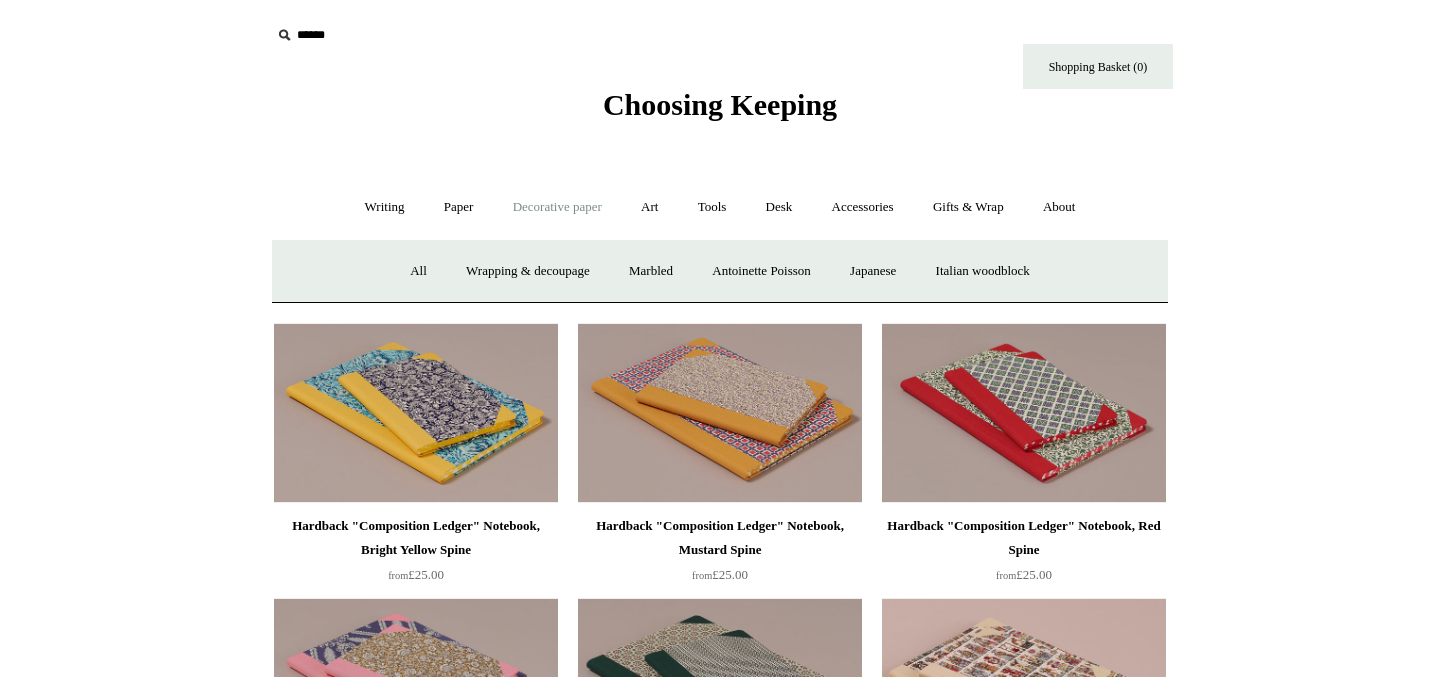 click on "Choosing Keeping" at bounding box center (720, 104) 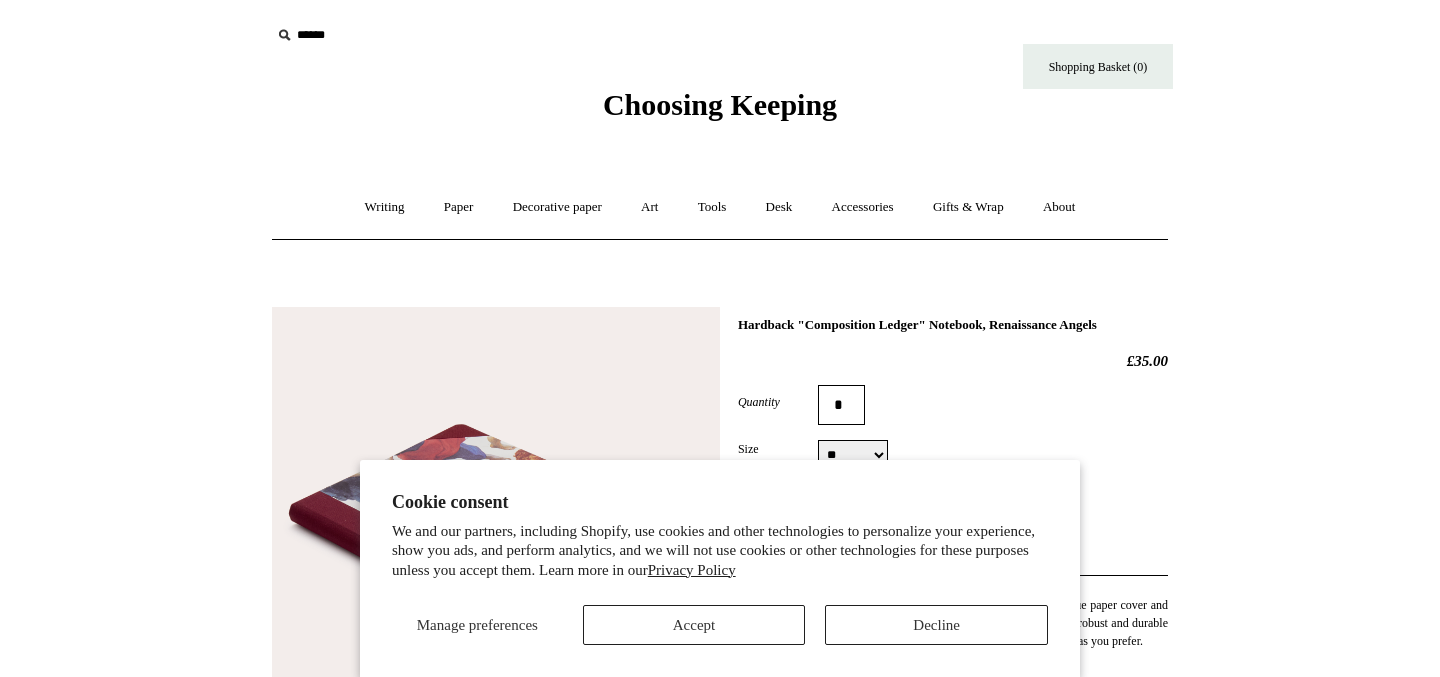 select on "**" 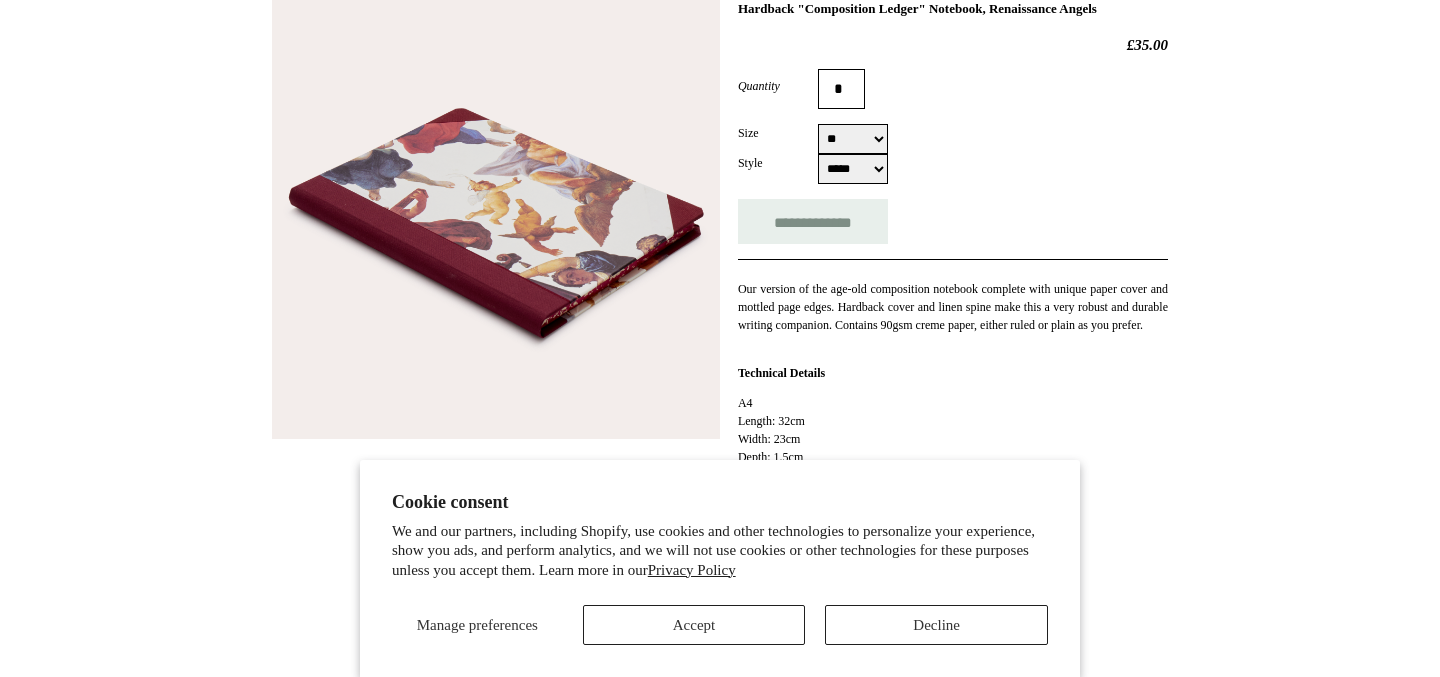 scroll, scrollTop: 309, scrollLeft: 0, axis: vertical 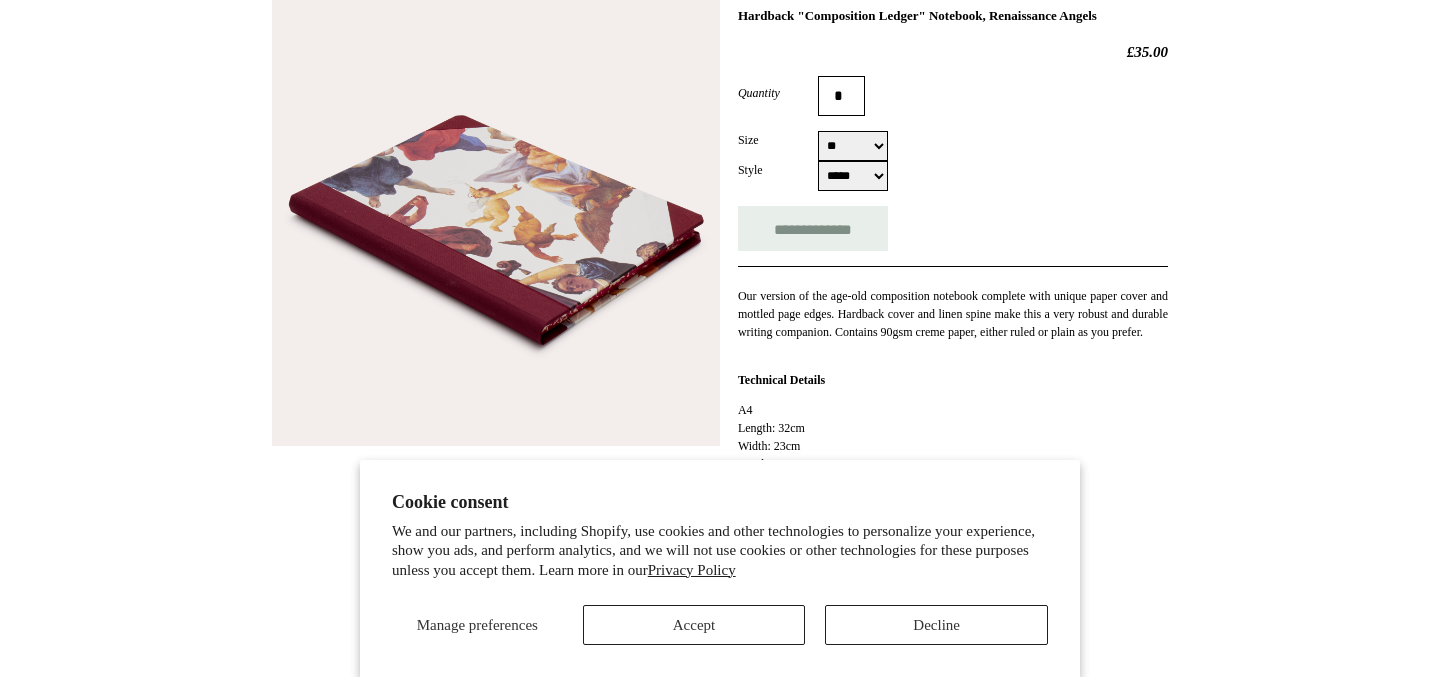 click on "***** *****" at bounding box center [853, 176] 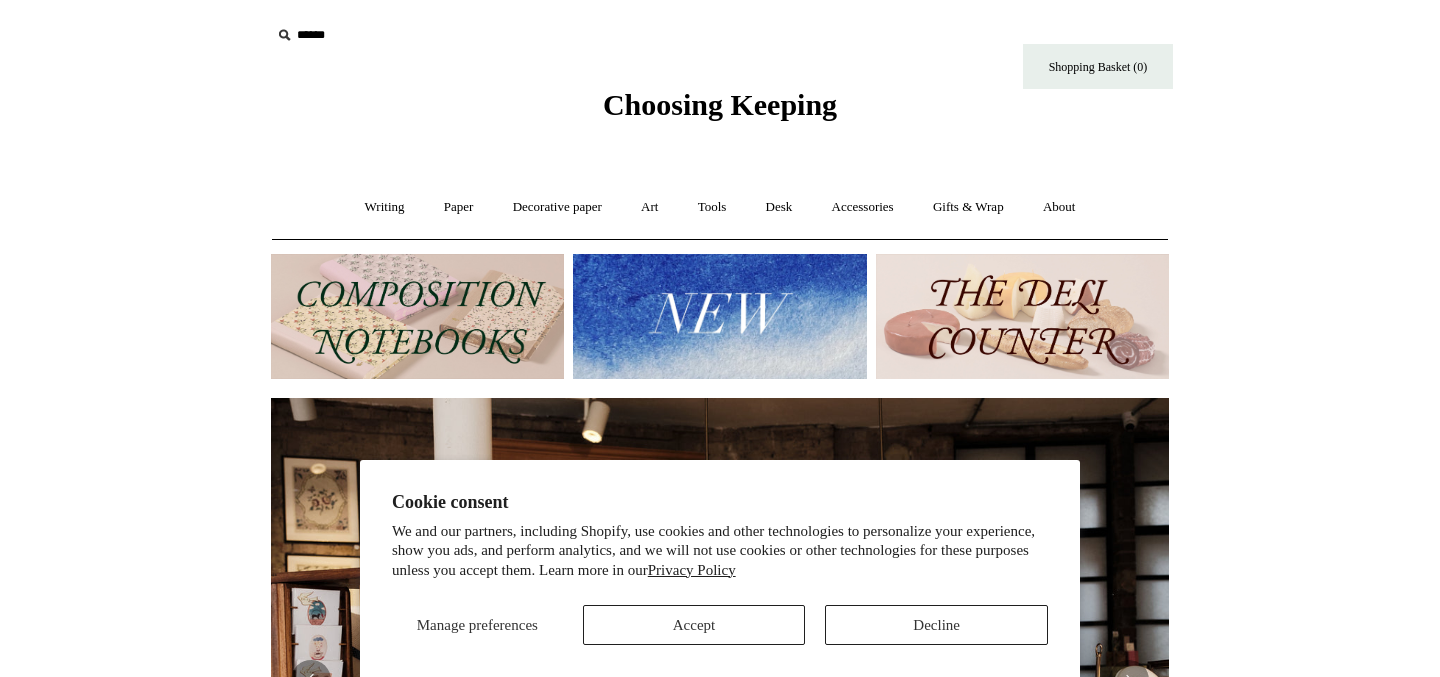 scroll, scrollTop: 0, scrollLeft: 0, axis: both 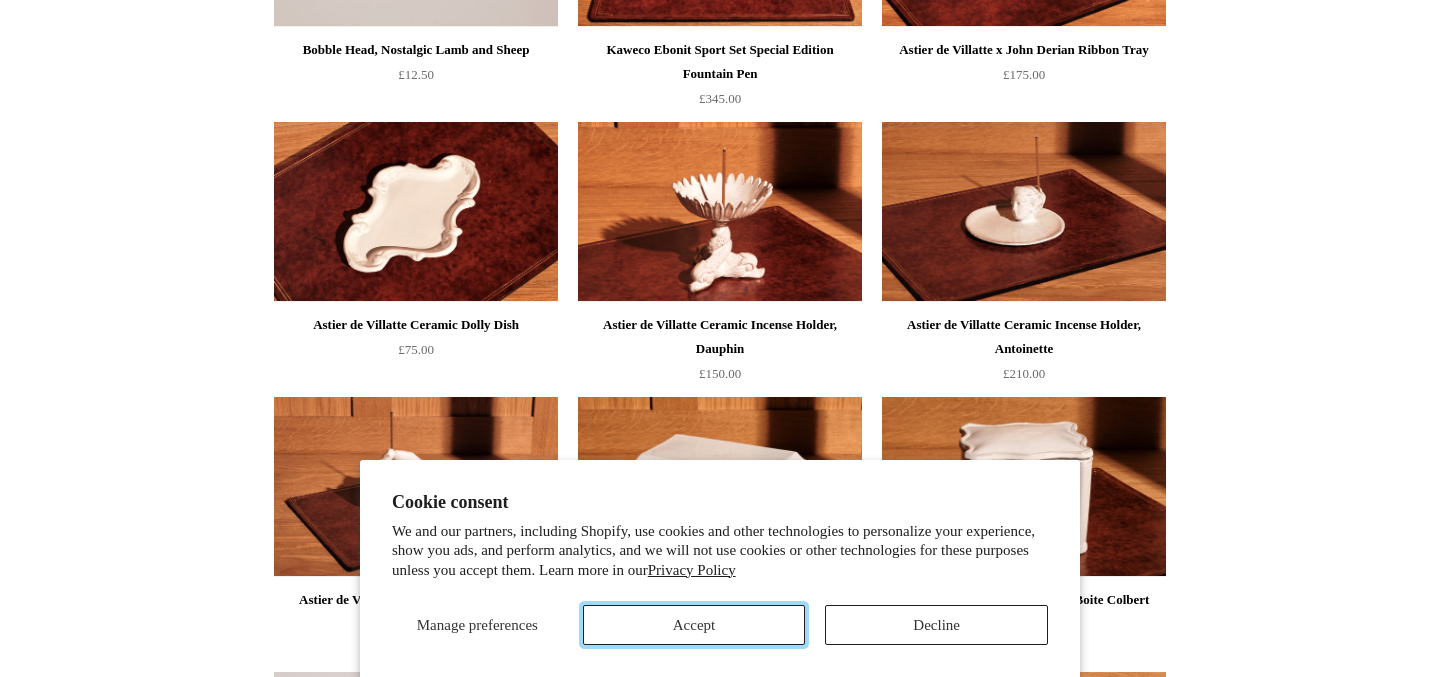 click on "Accept" at bounding box center [694, 625] 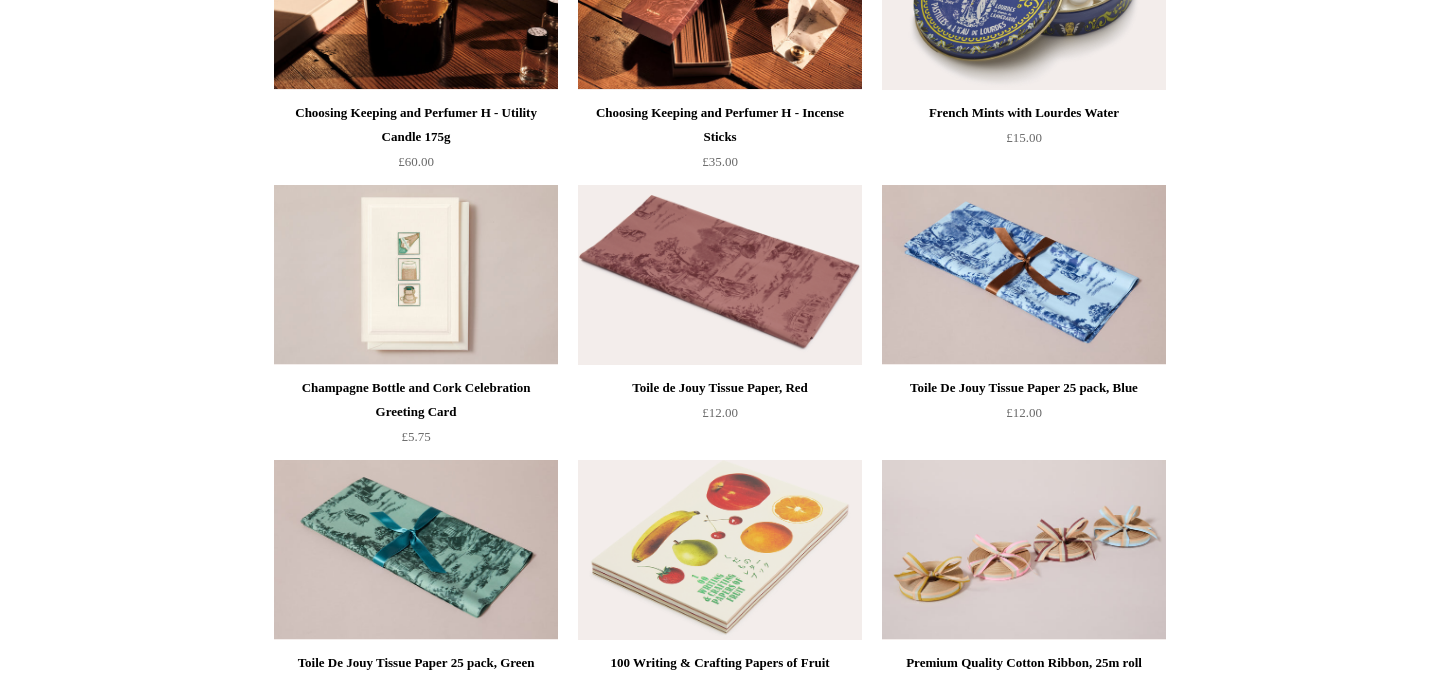 scroll, scrollTop: 2827, scrollLeft: 0, axis: vertical 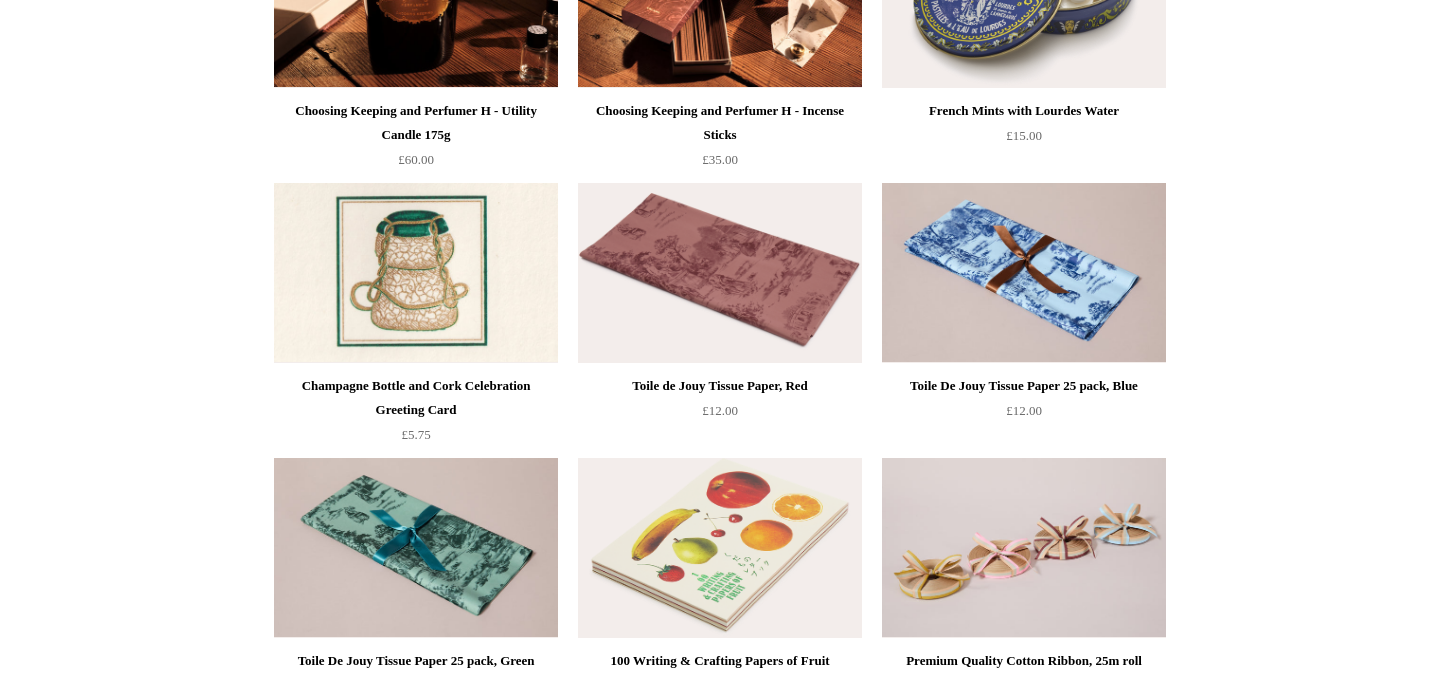 click at bounding box center (416, 273) 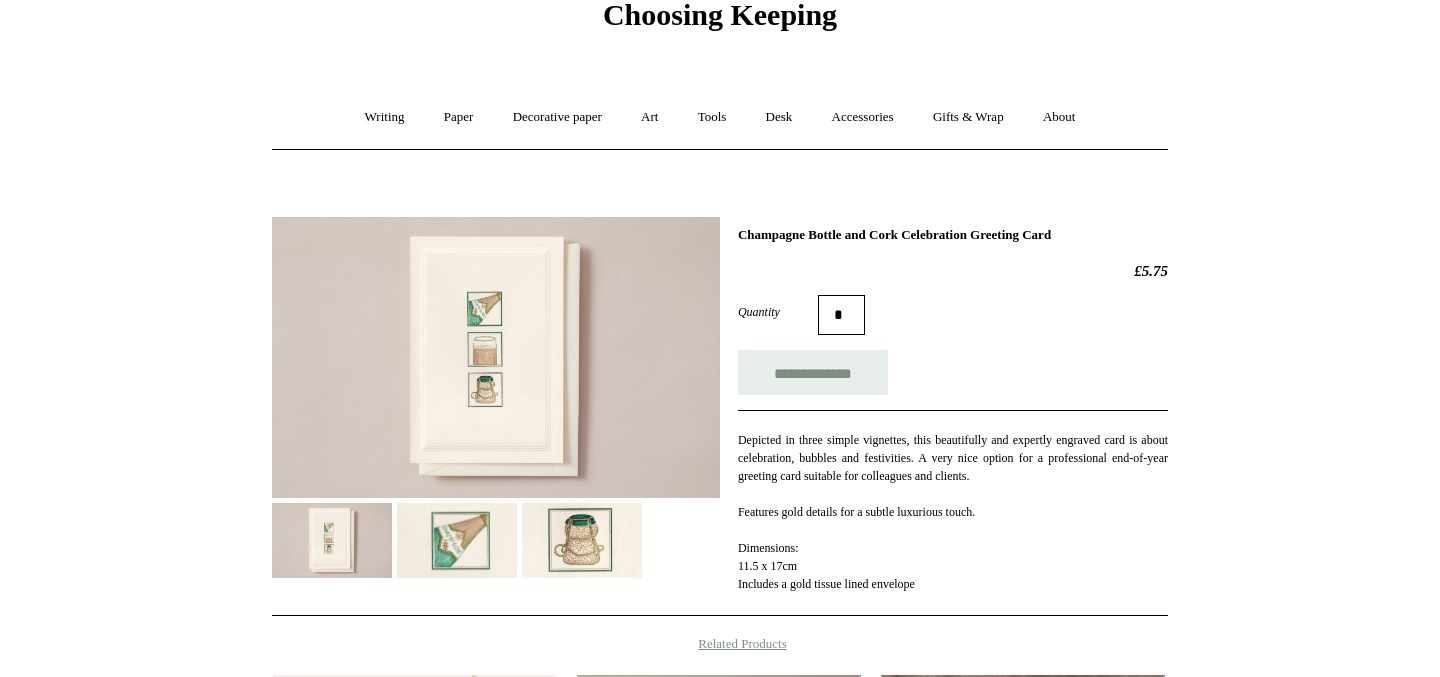 scroll, scrollTop: 104, scrollLeft: 0, axis: vertical 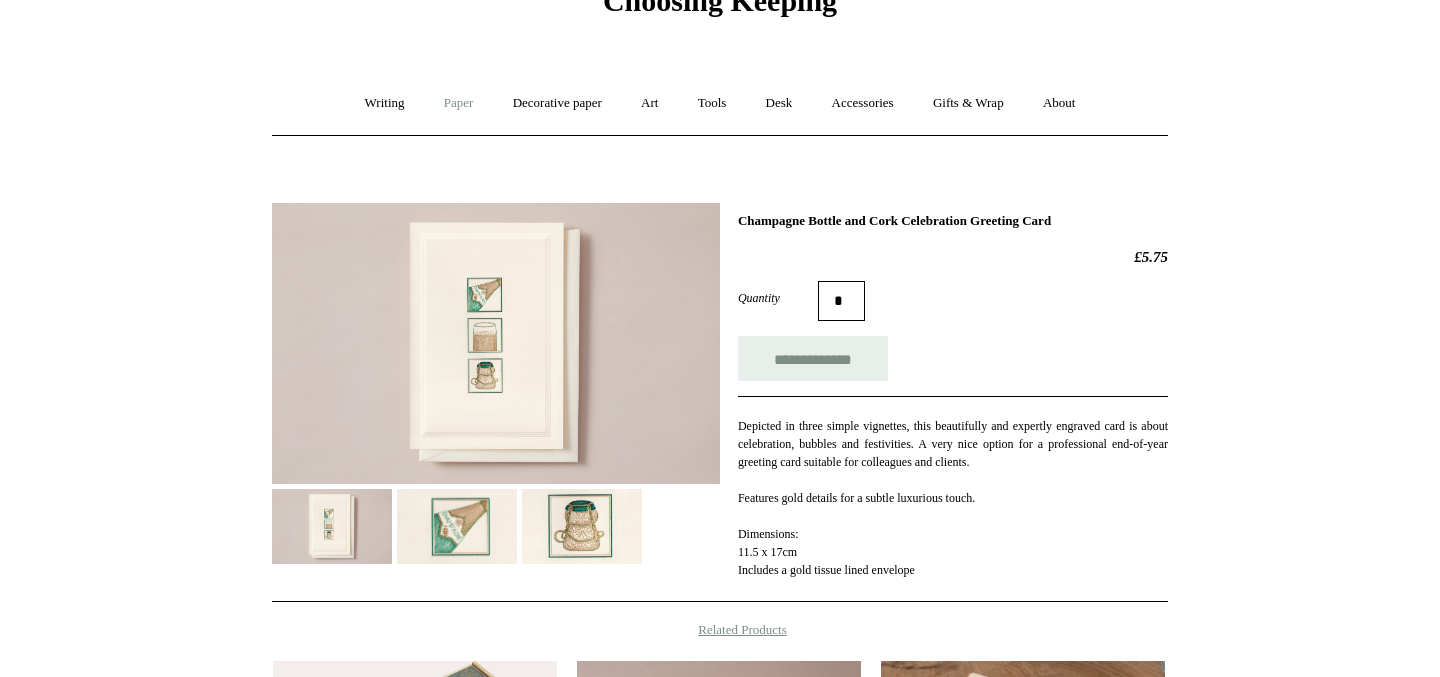 click on "Paper +" at bounding box center (459, 103) 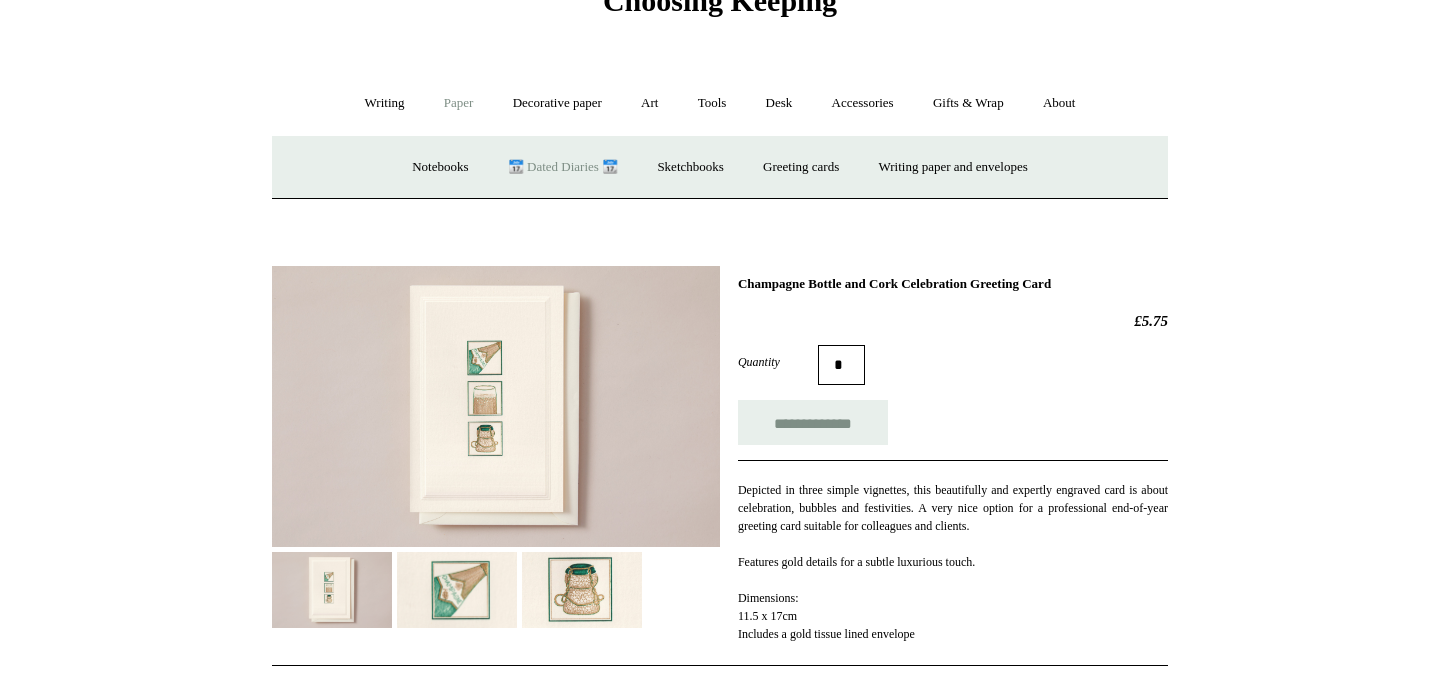 click on "📆 Dated Diaries 📆" at bounding box center [563, 167] 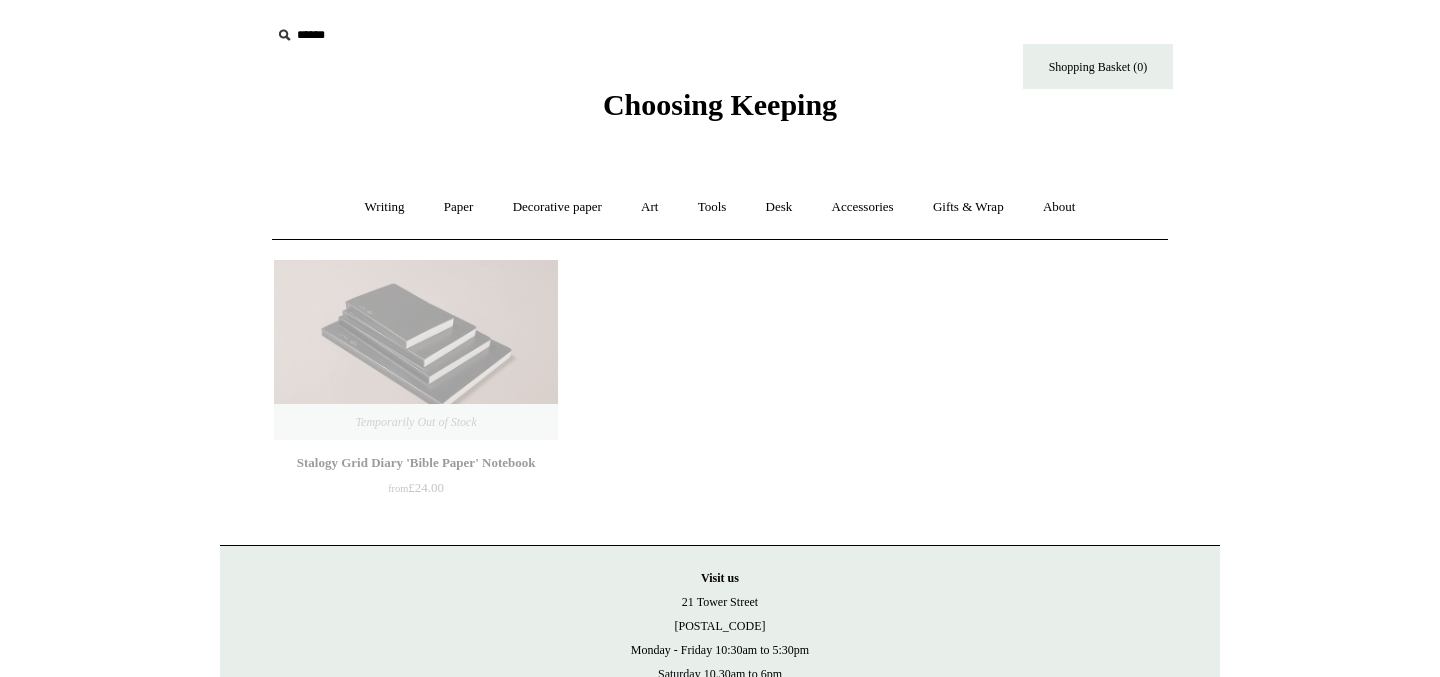 scroll, scrollTop: 0, scrollLeft: 0, axis: both 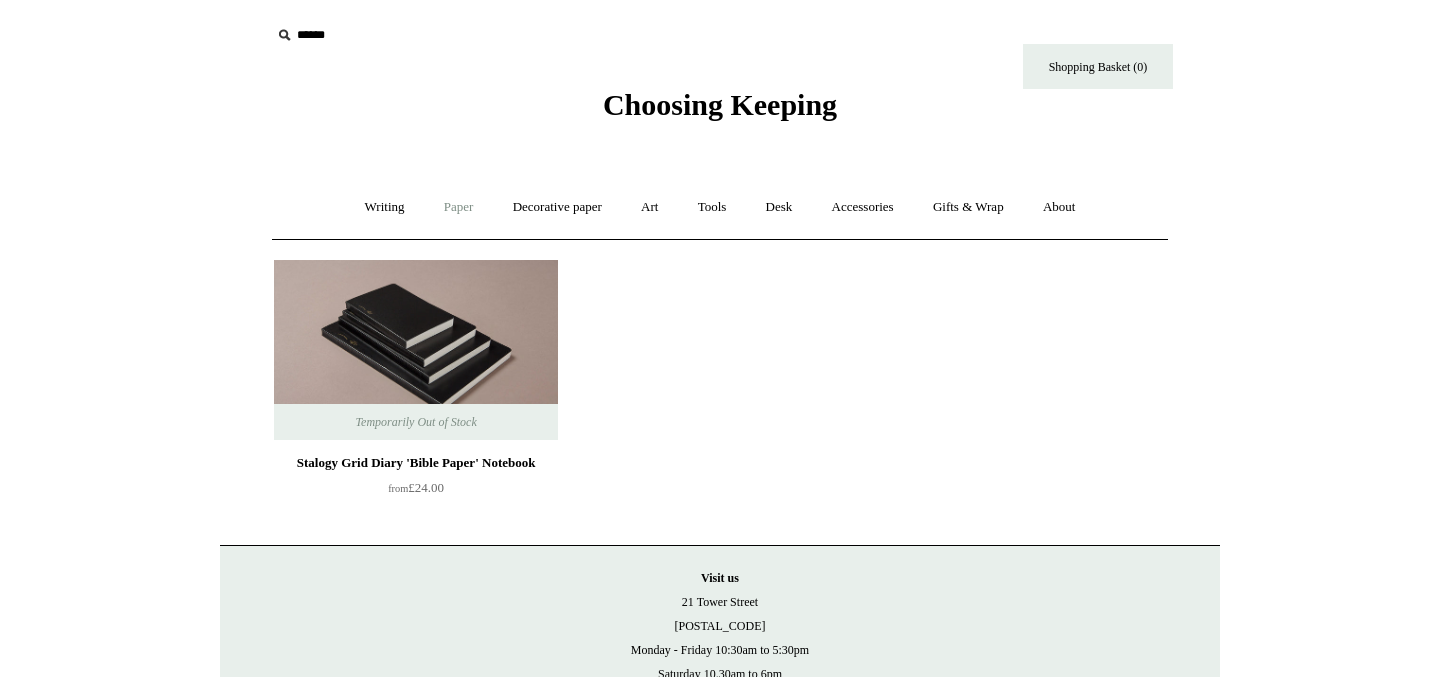 click on "Paper +" at bounding box center (459, 207) 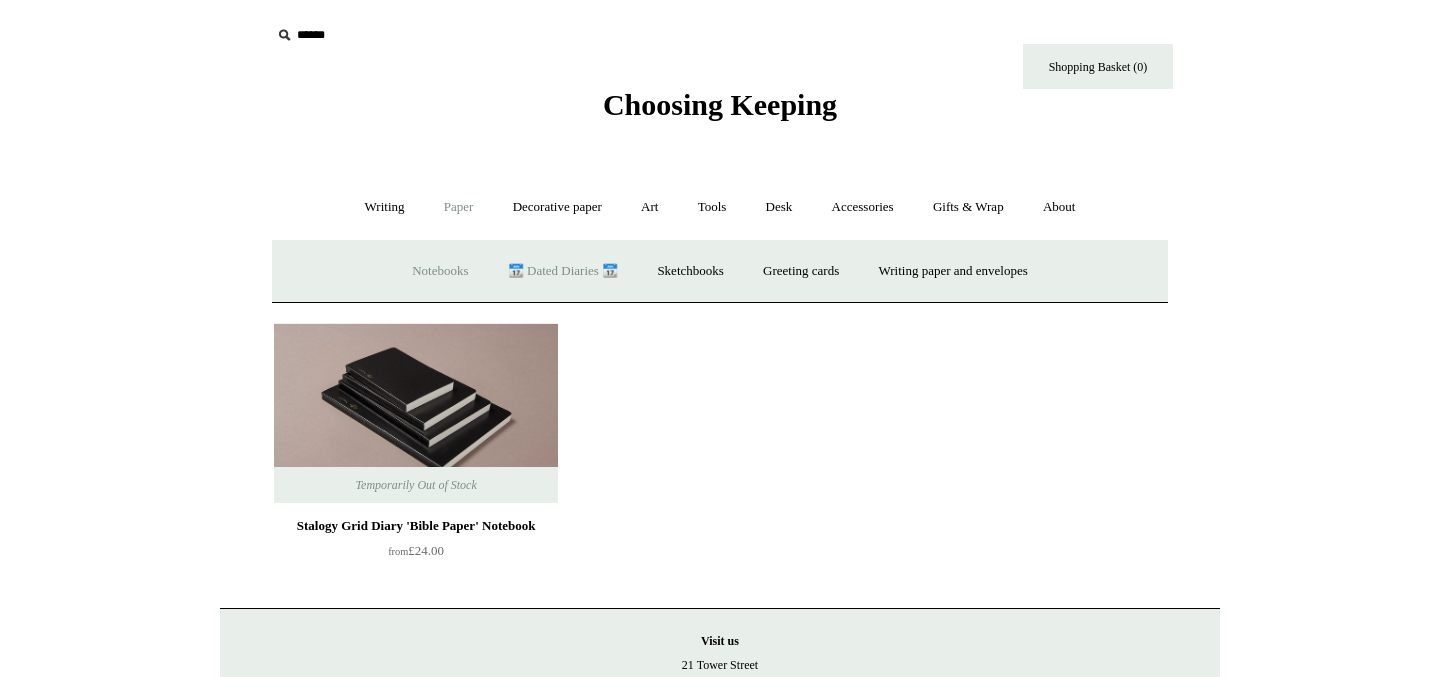 click on "Notebooks +" at bounding box center (440, 271) 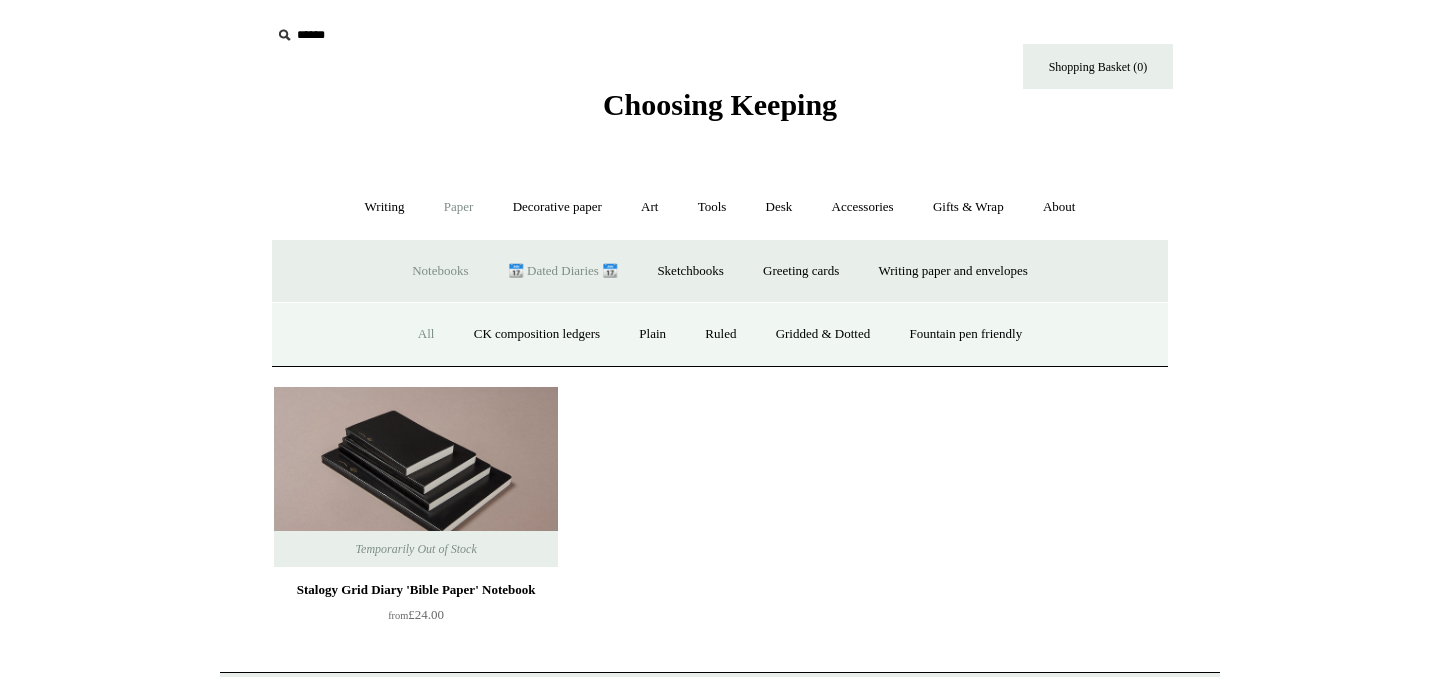 click on "All" at bounding box center (426, 334) 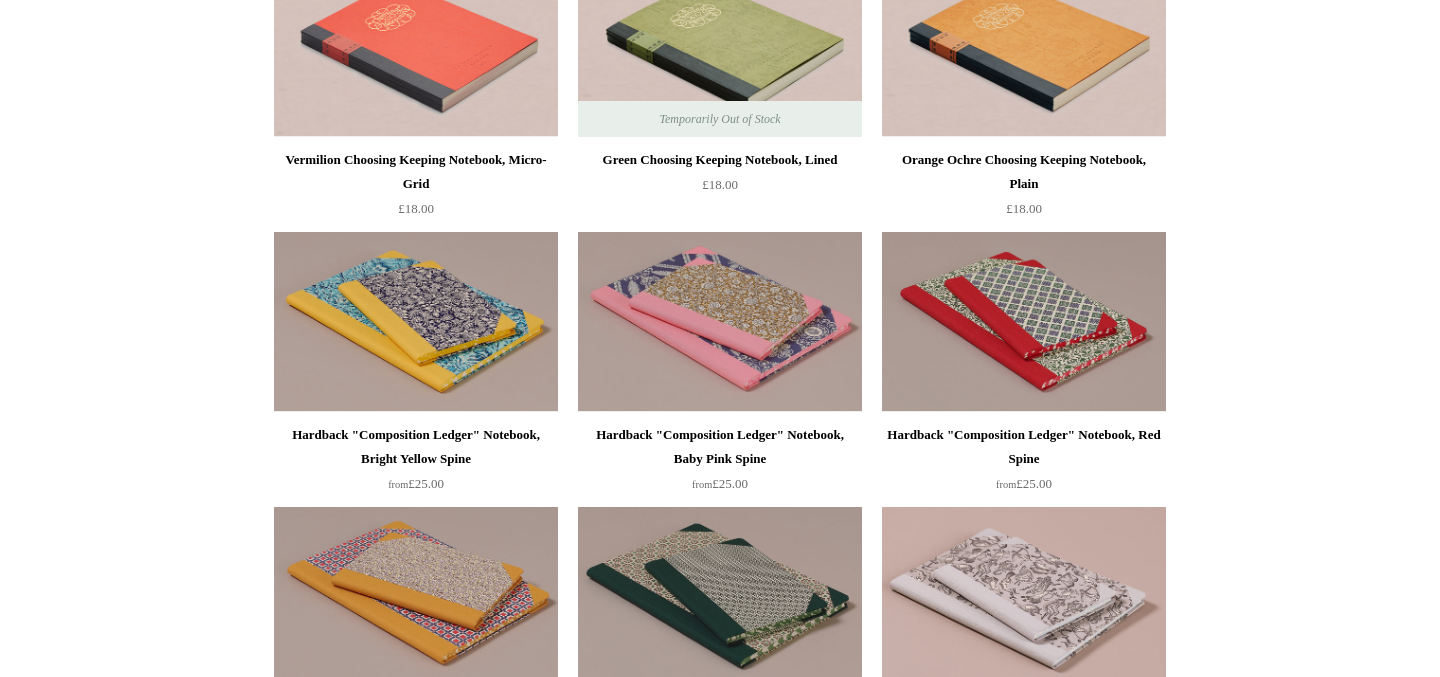 scroll, scrollTop: 279, scrollLeft: 0, axis: vertical 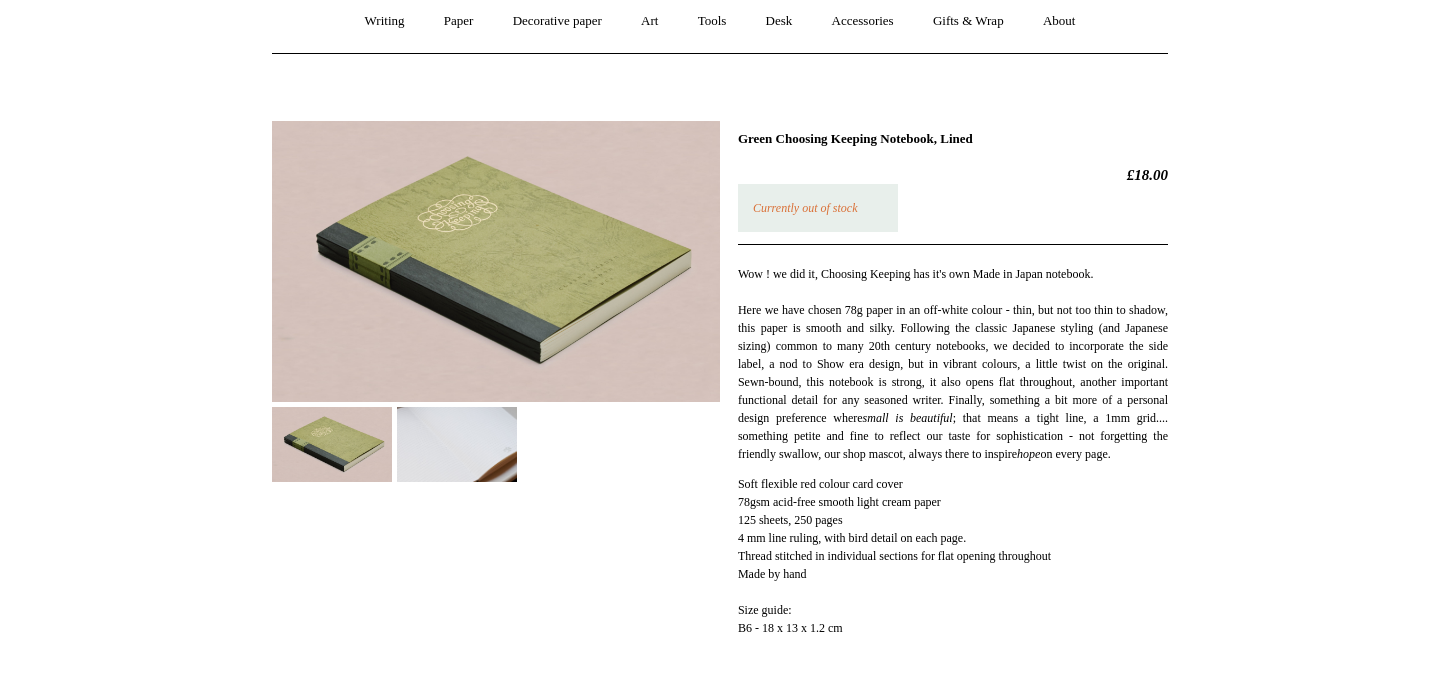 click at bounding box center [457, 444] 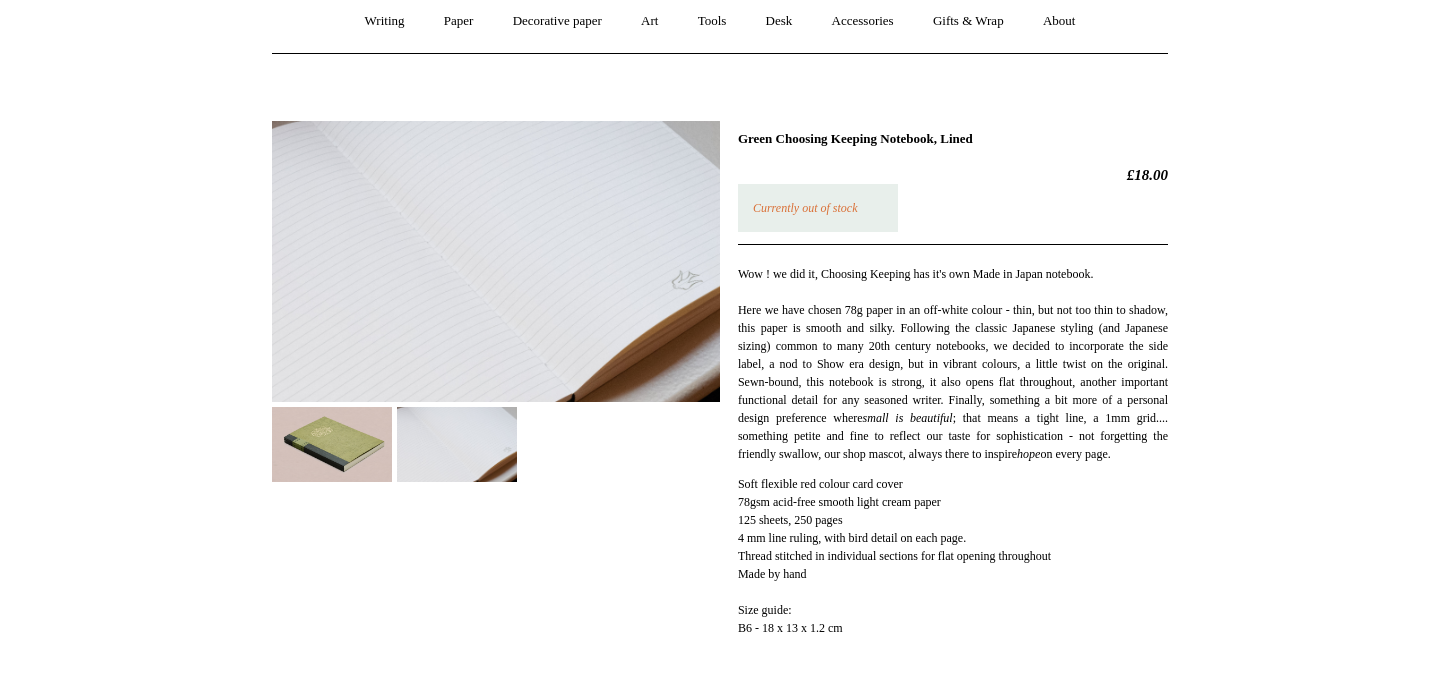 scroll, scrollTop: 0, scrollLeft: 0, axis: both 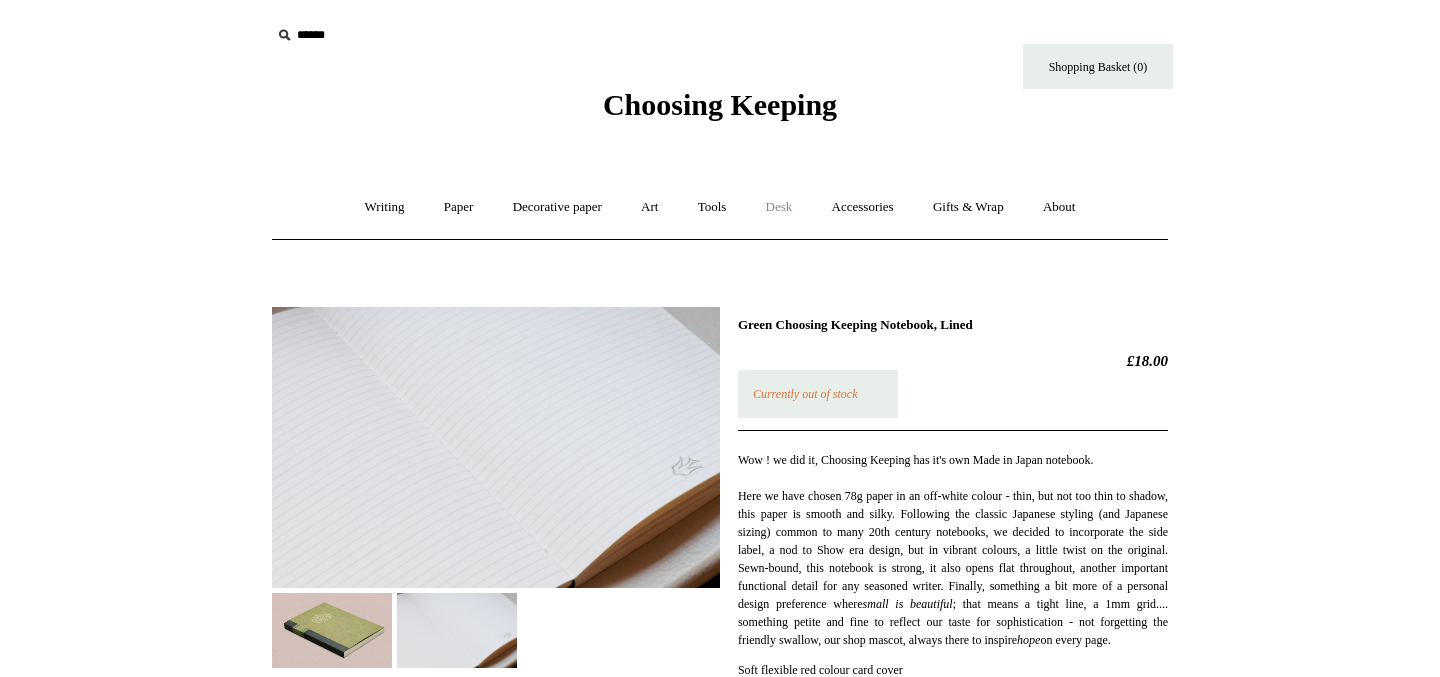 click on "Desk +" at bounding box center (779, 207) 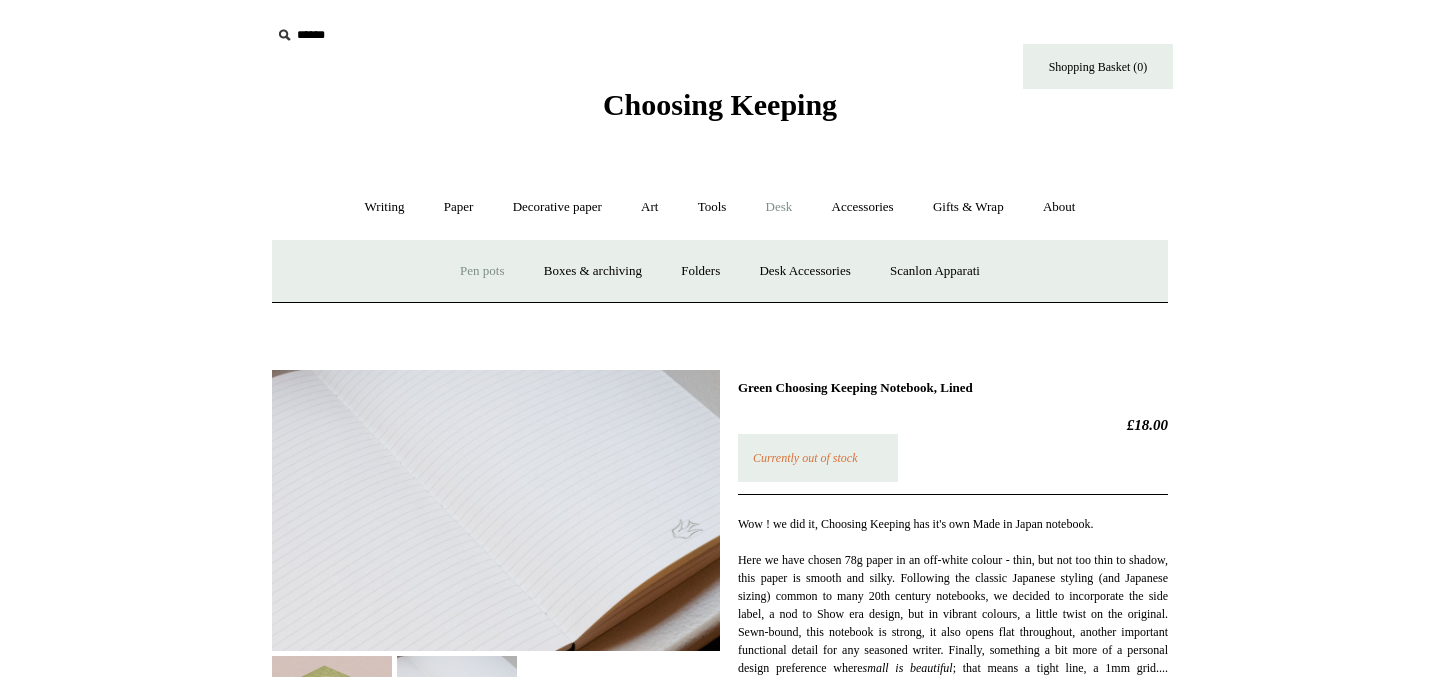 click on "Pen pots" at bounding box center [482, 271] 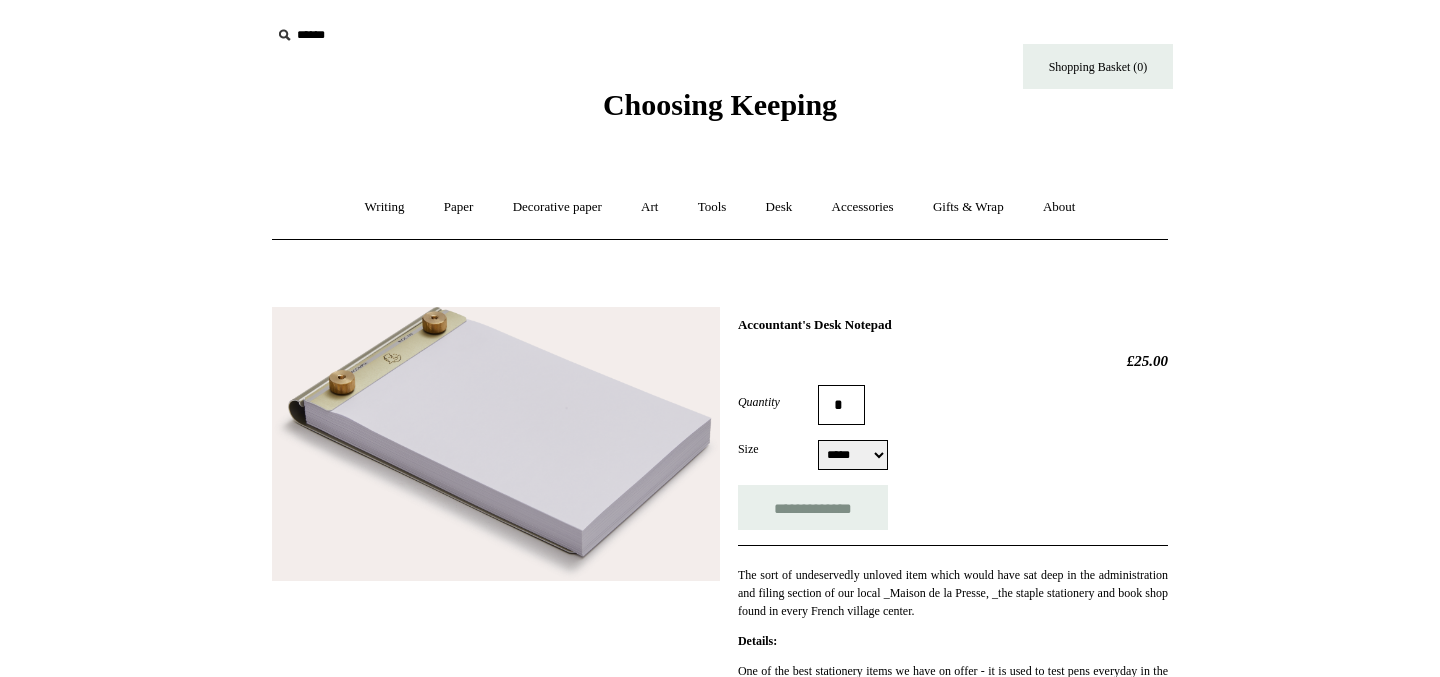 scroll, scrollTop: 0, scrollLeft: 0, axis: both 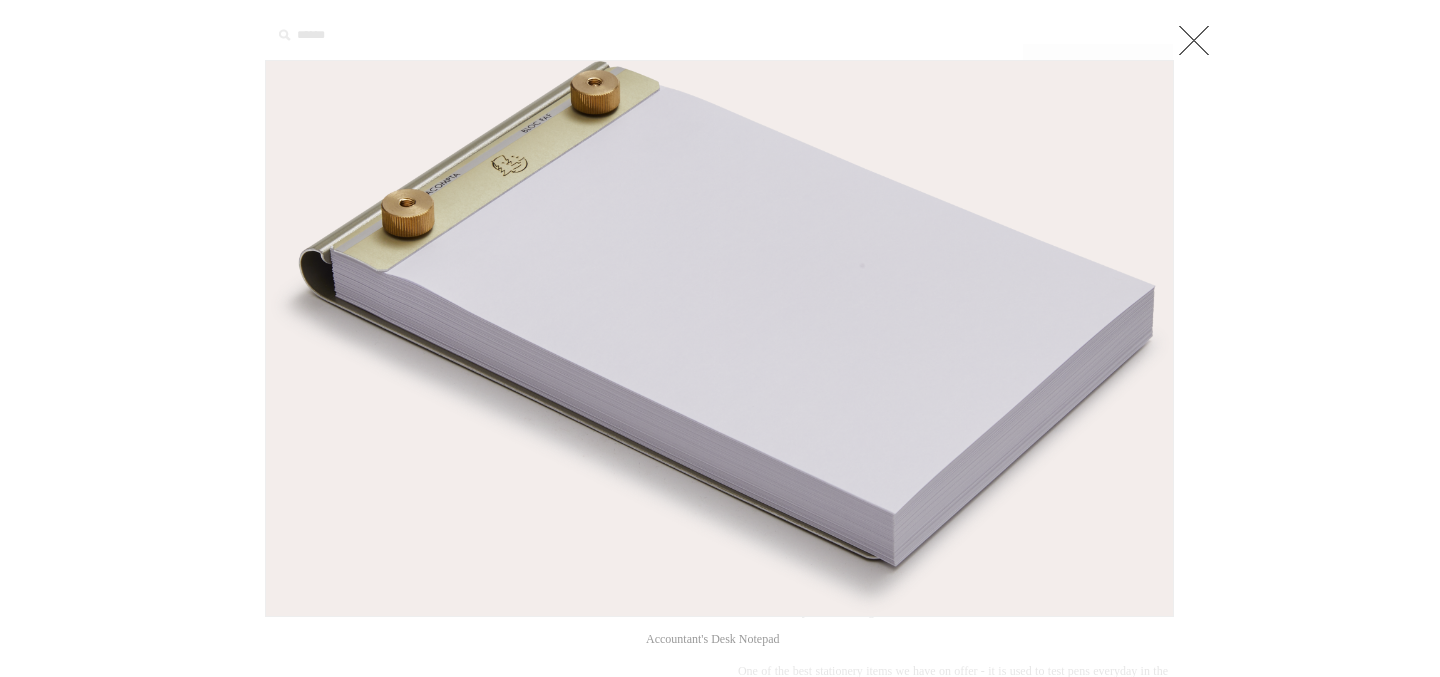 click at bounding box center (1184, 338) 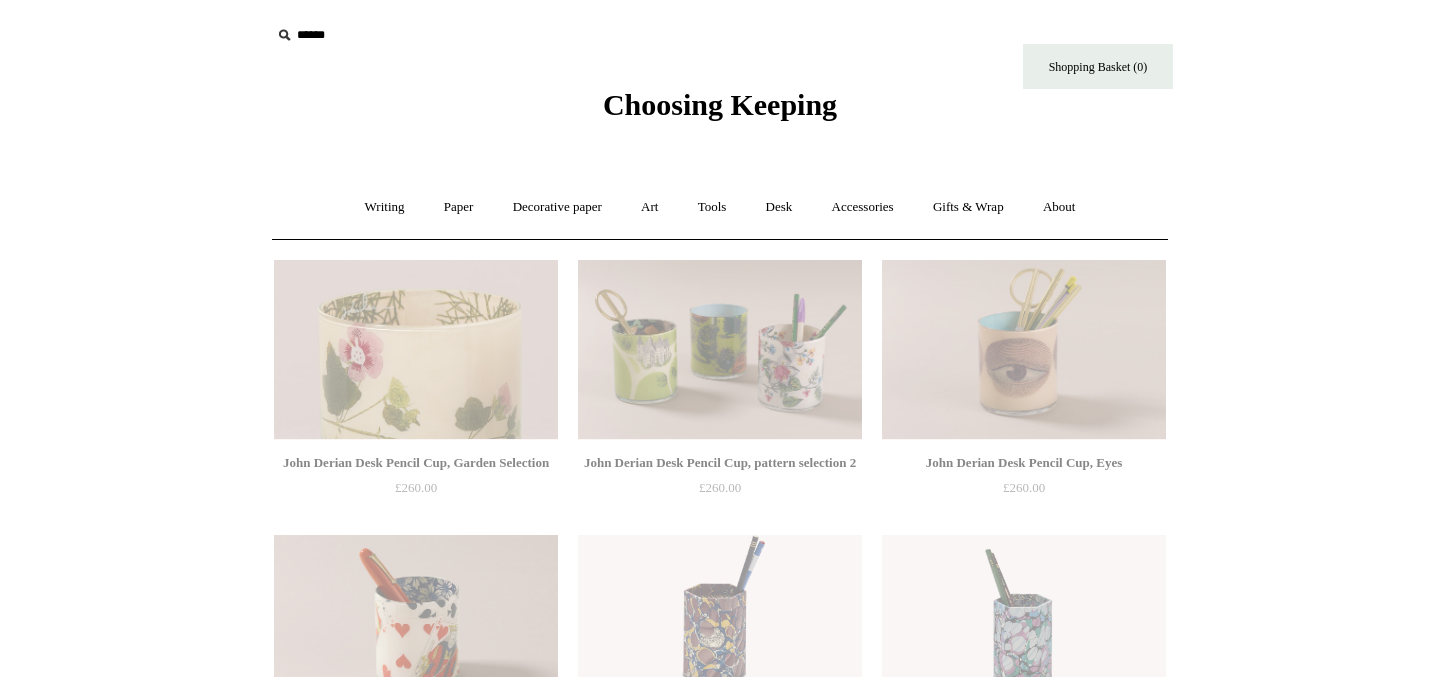 scroll, scrollTop: 0, scrollLeft: 0, axis: both 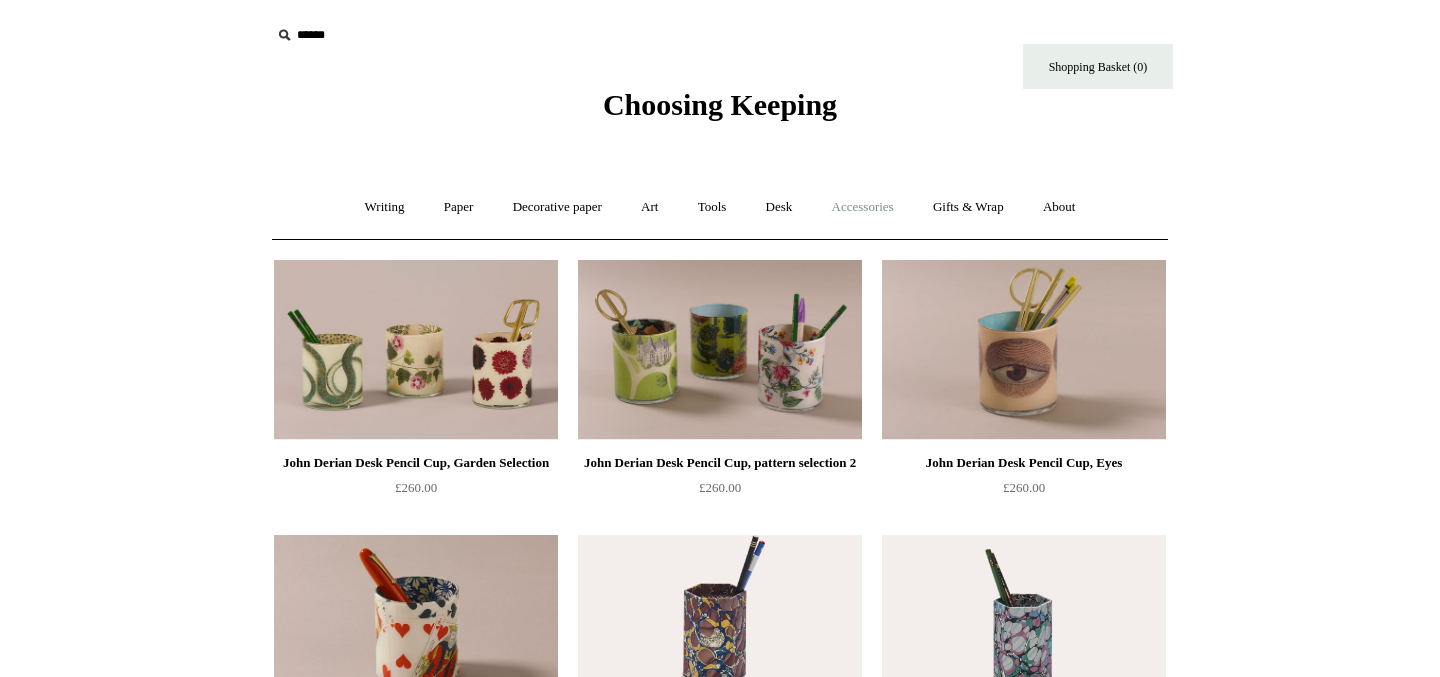 click on "Accessories +" at bounding box center (863, 207) 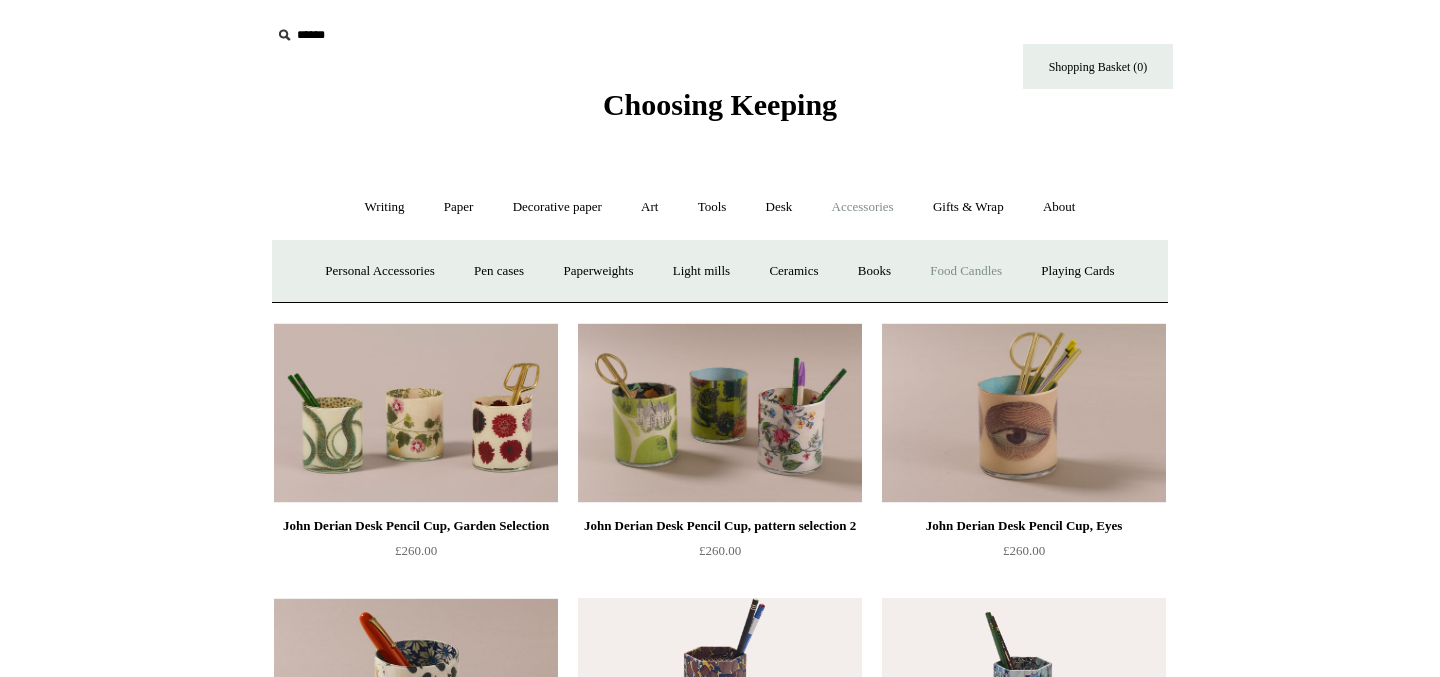 click on "Food Candles" at bounding box center [966, 271] 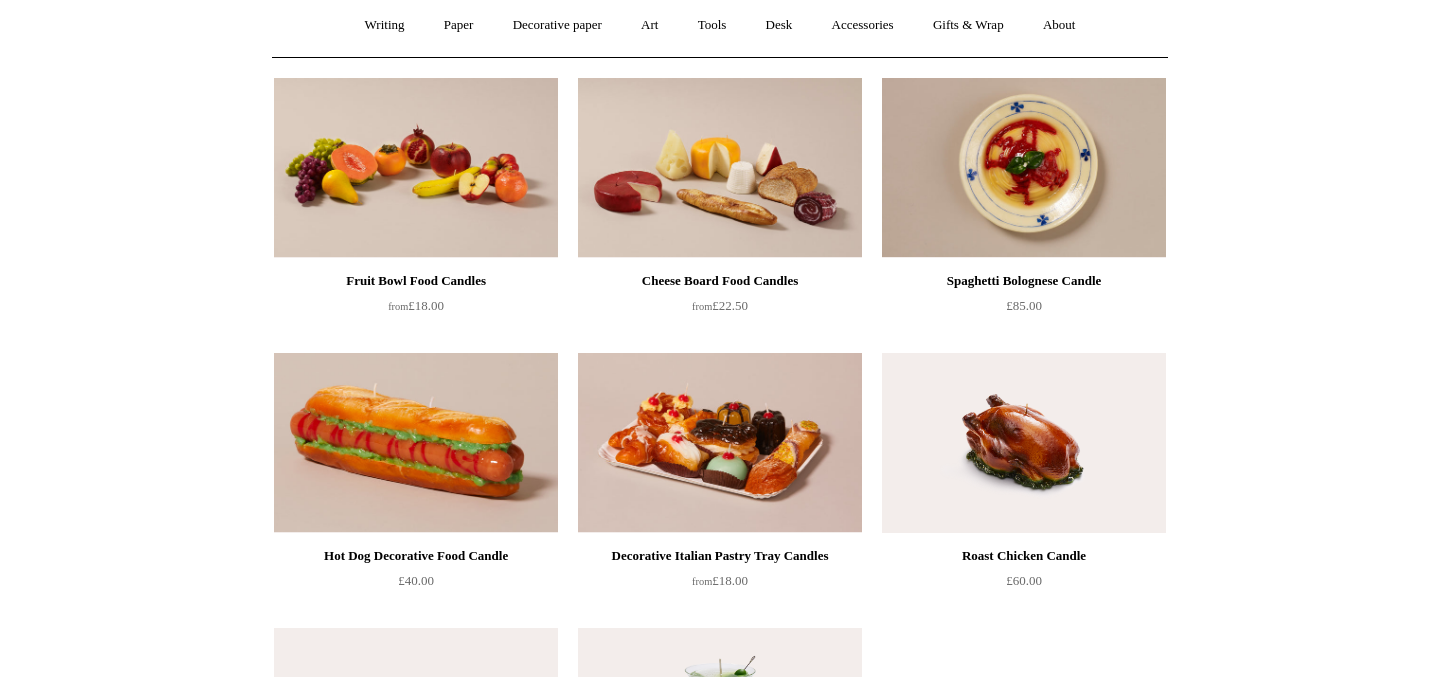 scroll, scrollTop: 0, scrollLeft: 0, axis: both 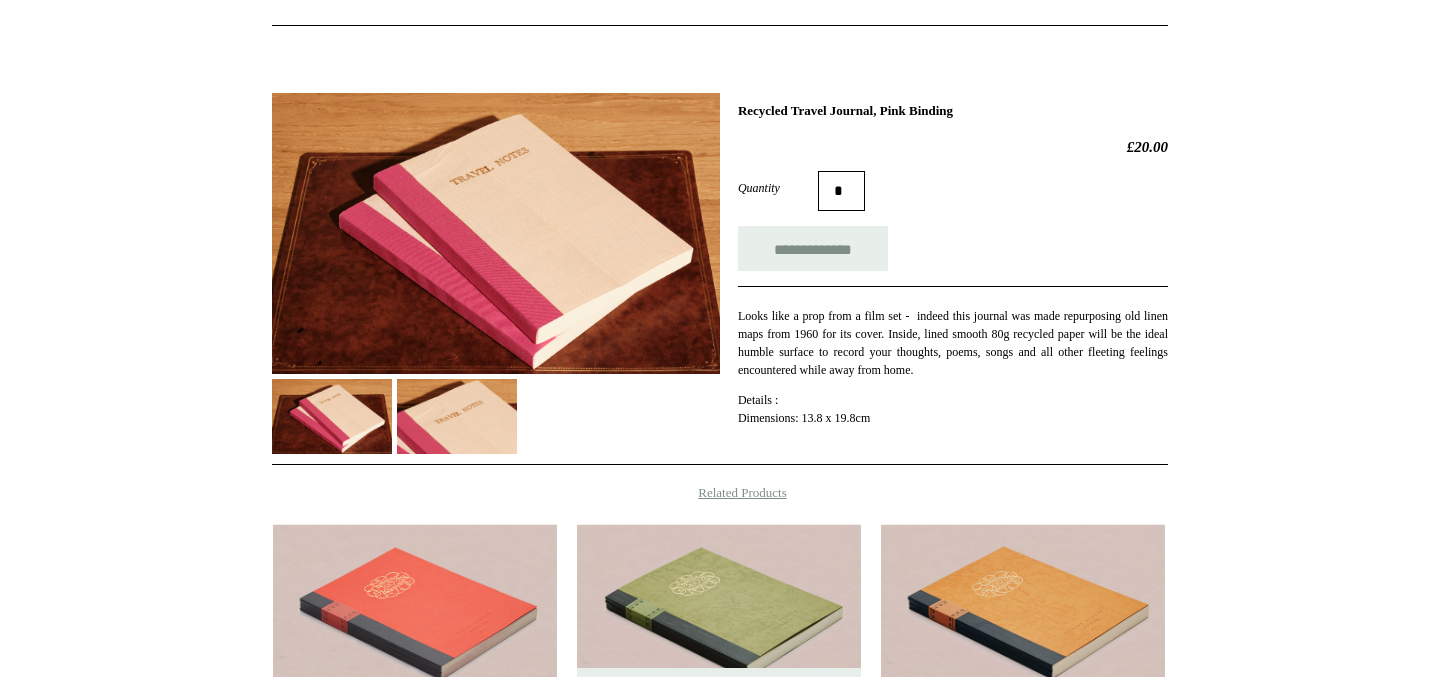 click at bounding box center [457, 416] 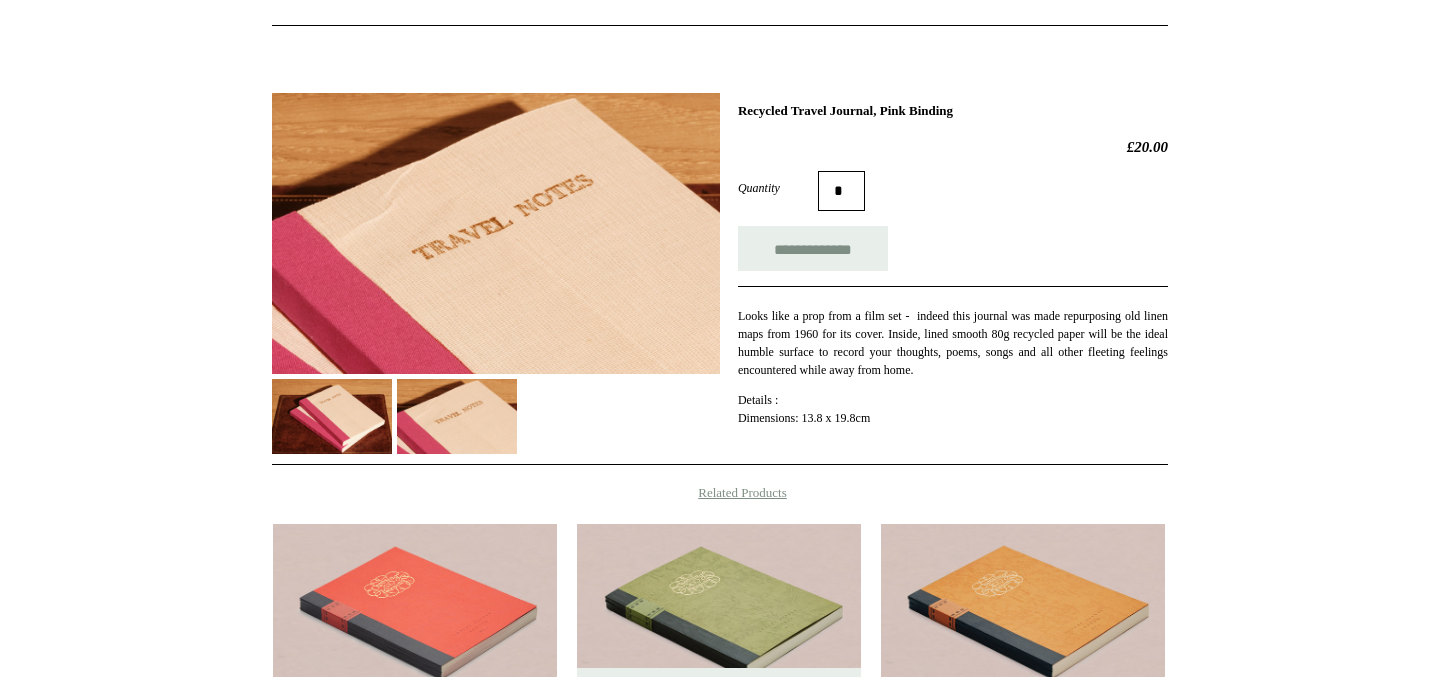 click at bounding box center (332, 416) 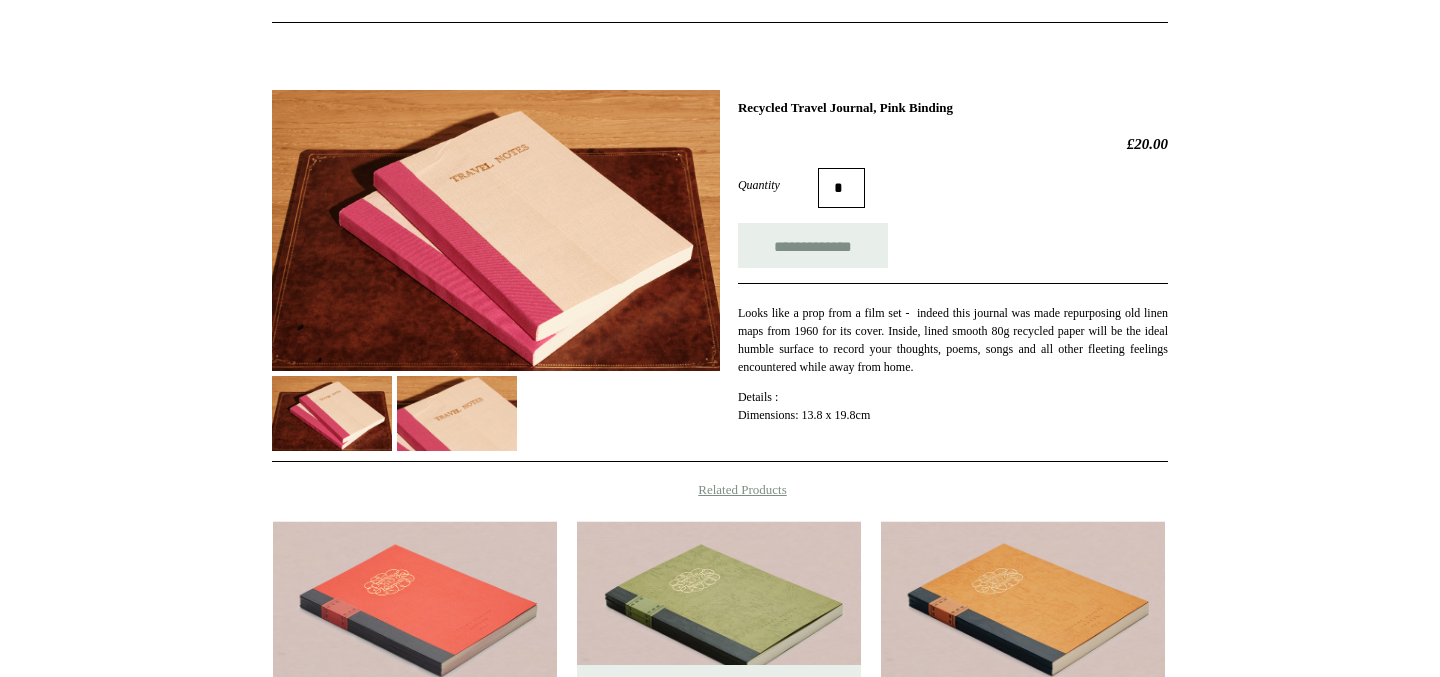 scroll, scrollTop: 212, scrollLeft: 0, axis: vertical 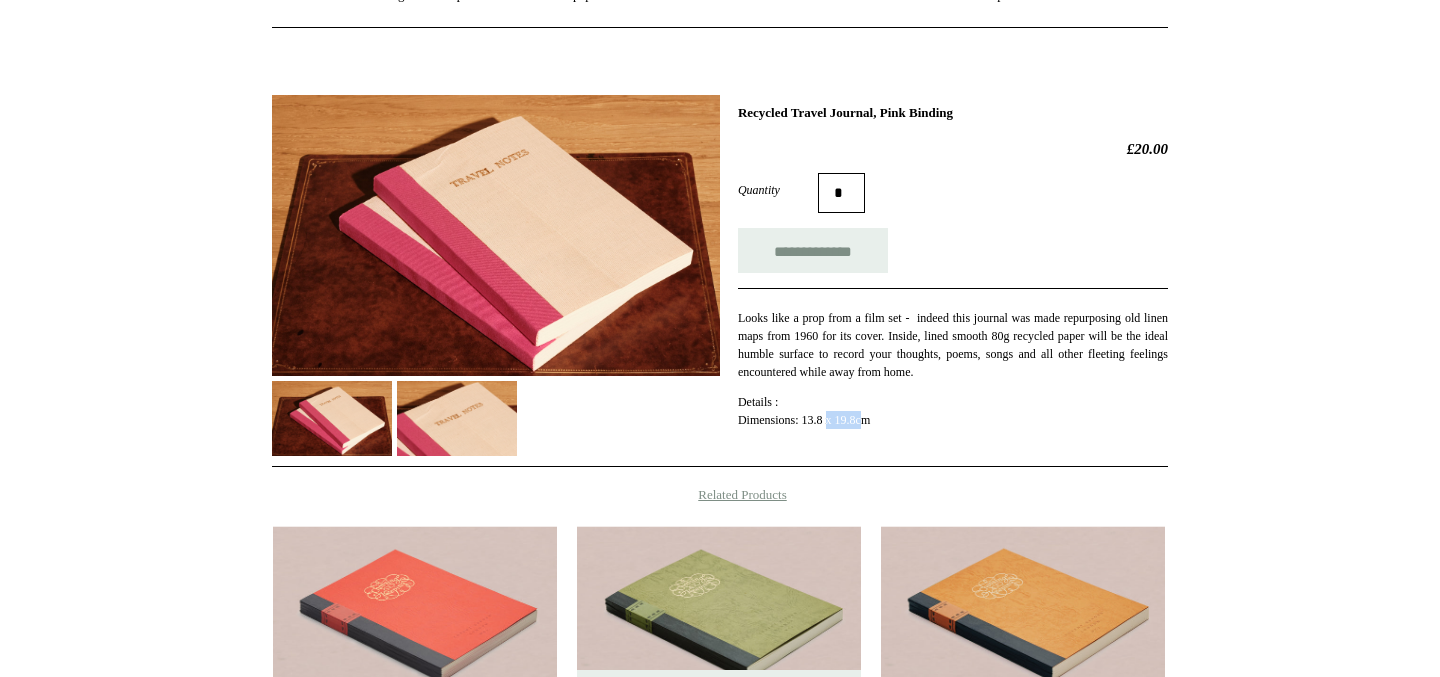 drag, startPoint x: 835, startPoint y: 416, endPoint x: 900, endPoint y: 417, distance: 65.00769 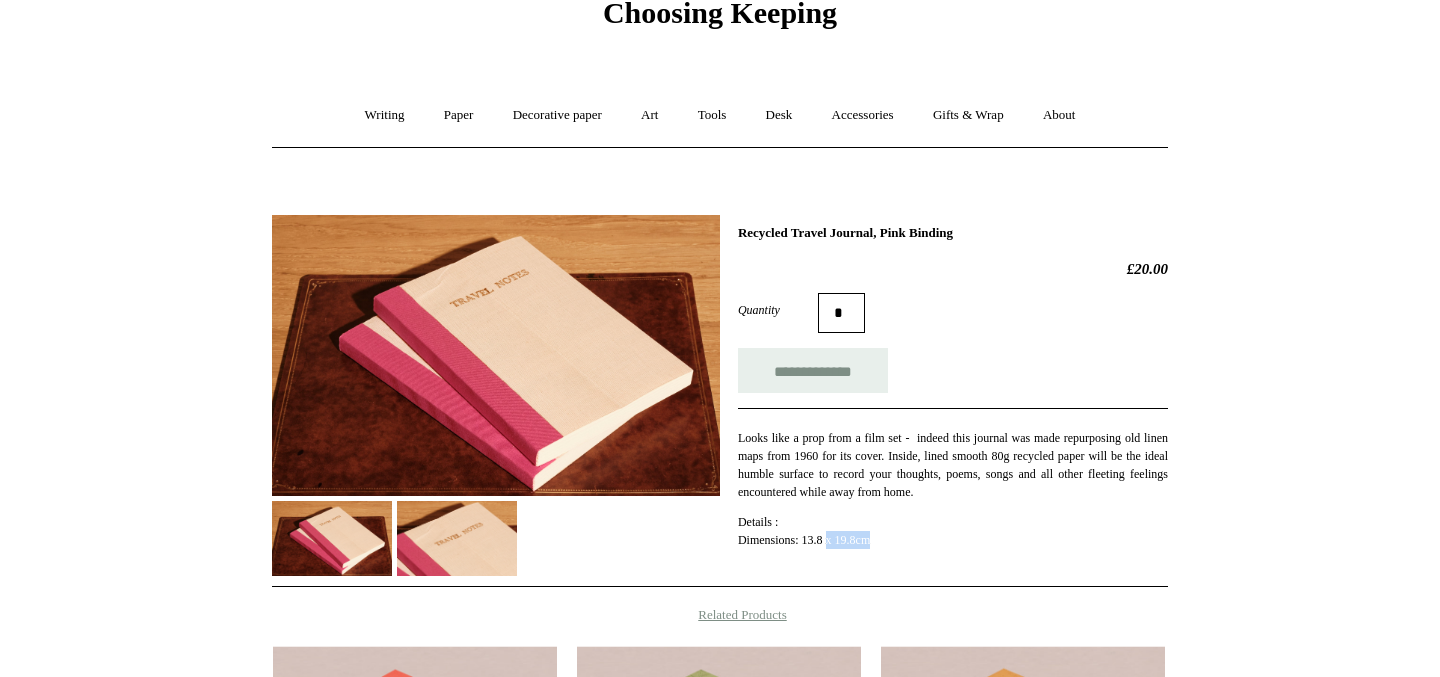 scroll, scrollTop: 85, scrollLeft: 0, axis: vertical 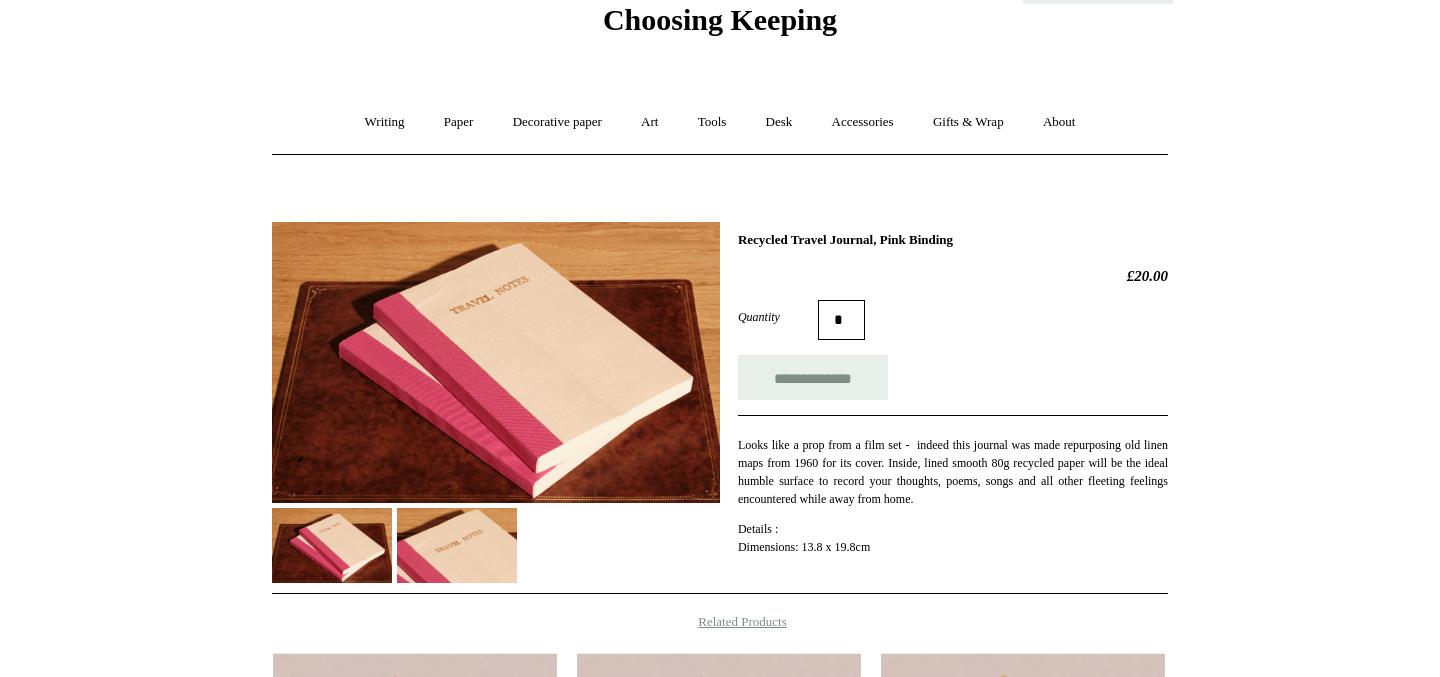 click on "Looks like a prop from a film set -  indeed this journal was made repurposing old linen maps from 1960 for its cover. Inside, lined smooth 80g recycled paper will be the ideal humble surface to record your thoughts, poems, songs and all other fleeting feelings encountered while away from home.
Details :  Dimensions: 13.8 x 19.8cm" at bounding box center (953, 485) 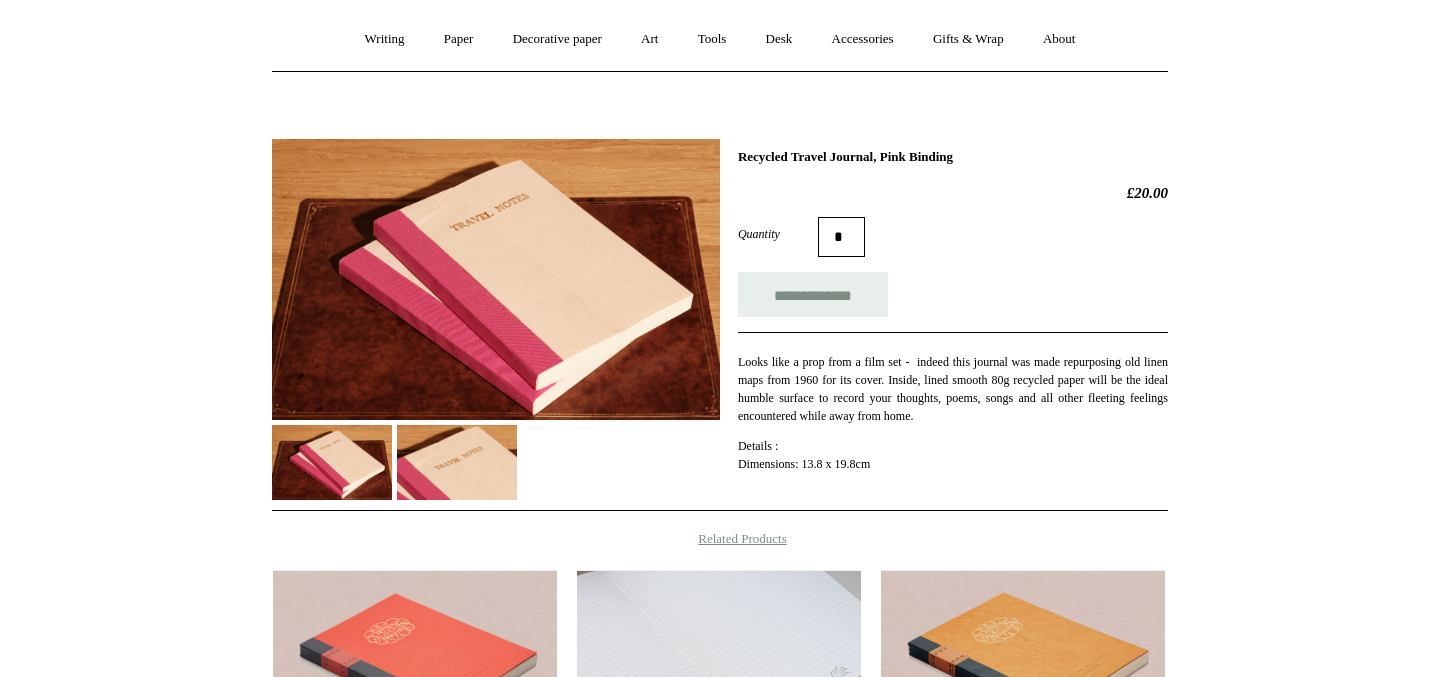 scroll, scrollTop: 0, scrollLeft: 0, axis: both 